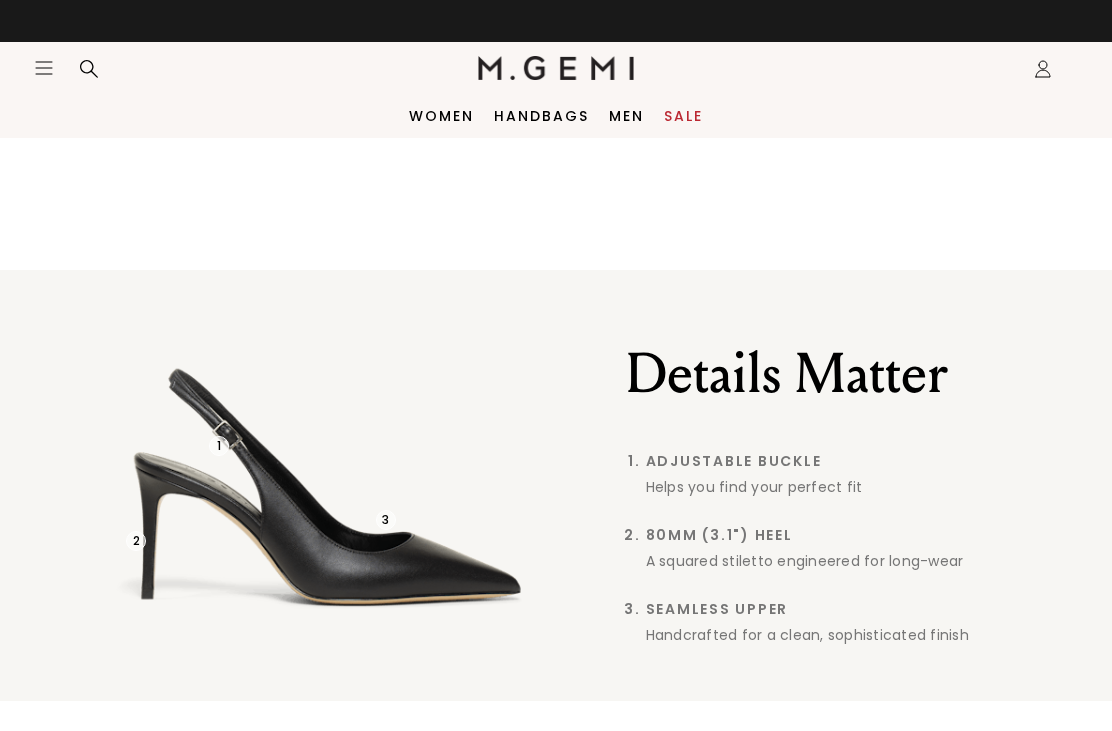 scroll, scrollTop: 0, scrollLeft: 0, axis: both 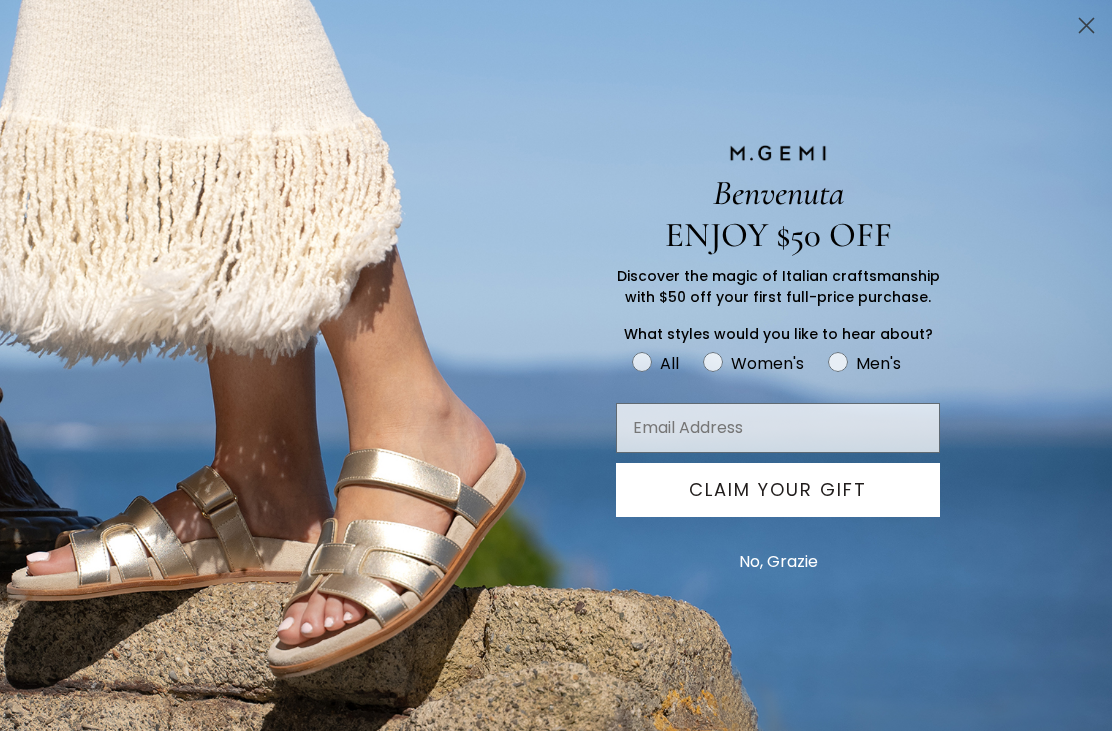 click 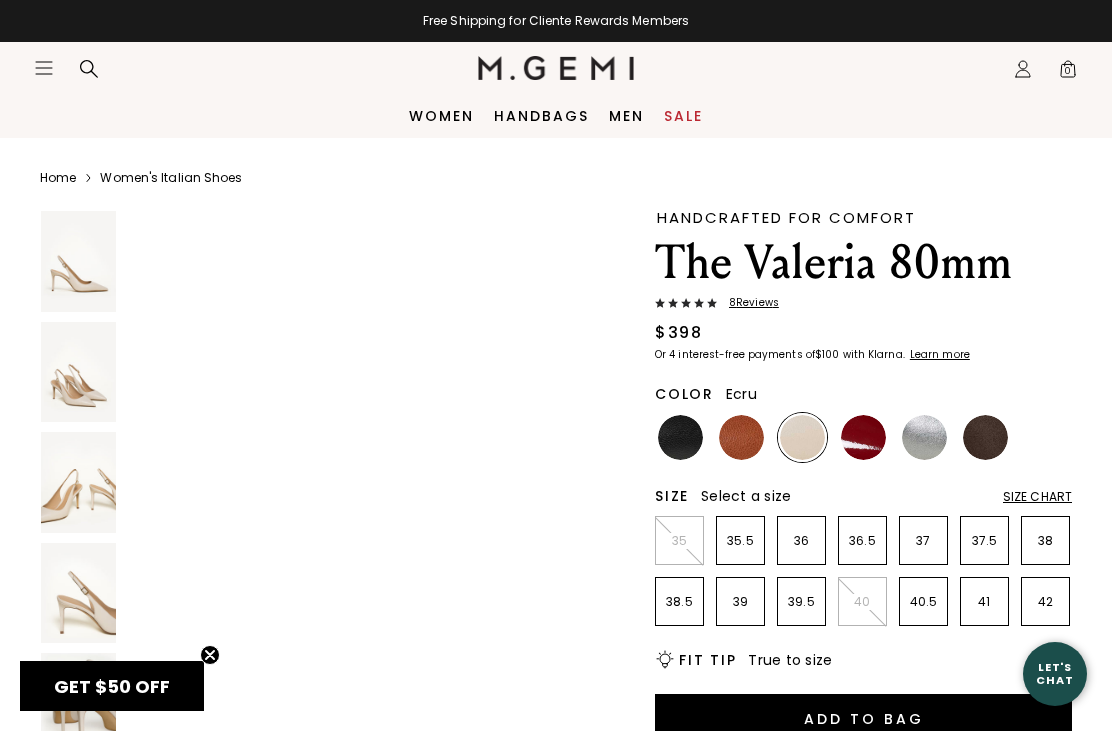 scroll, scrollTop: 3418, scrollLeft: 0, axis: vertical 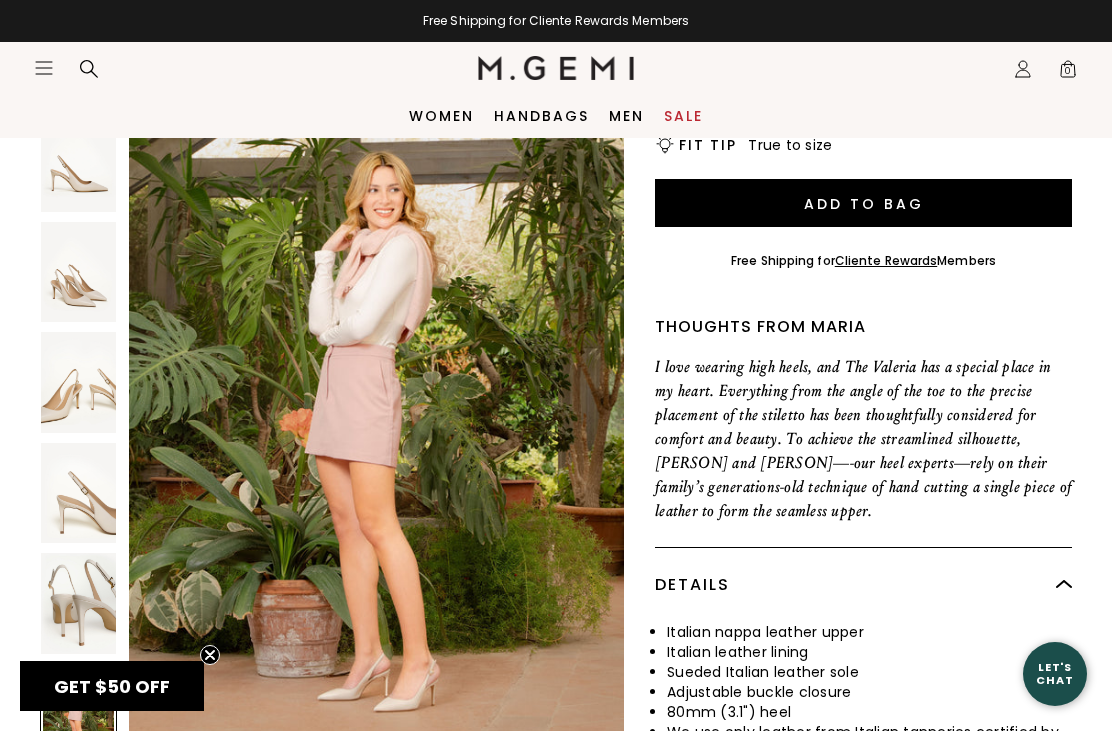 click on "Sale" at bounding box center (683, 116) 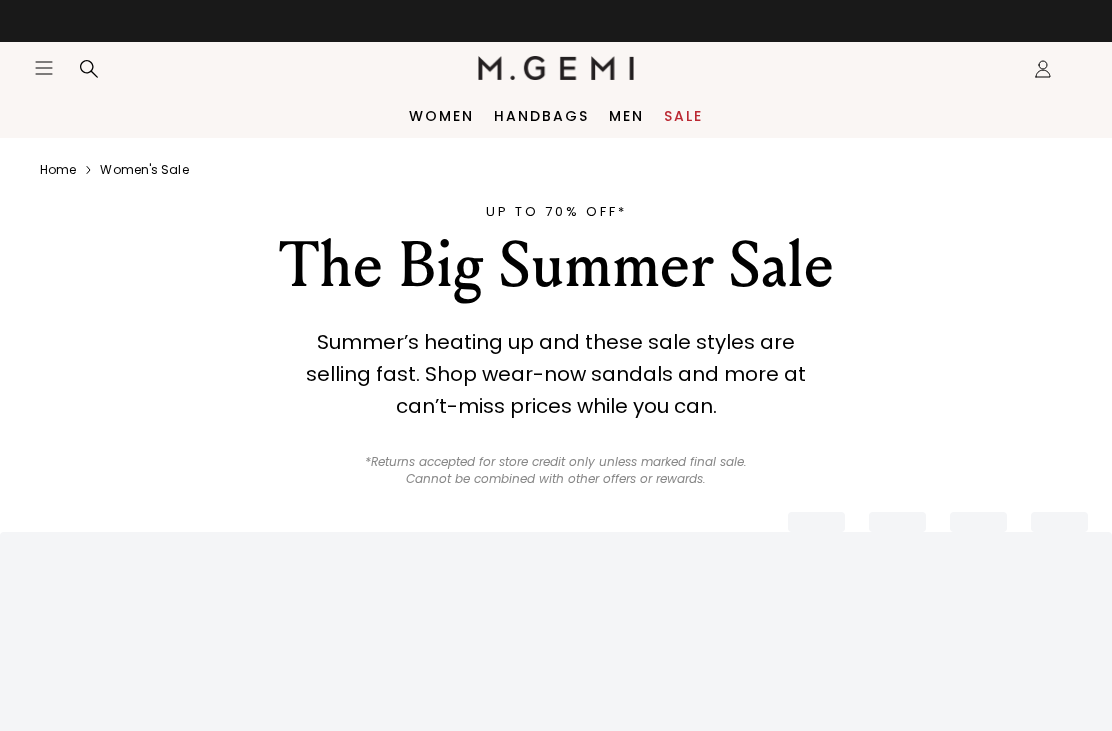 scroll, scrollTop: 0, scrollLeft: 0, axis: both 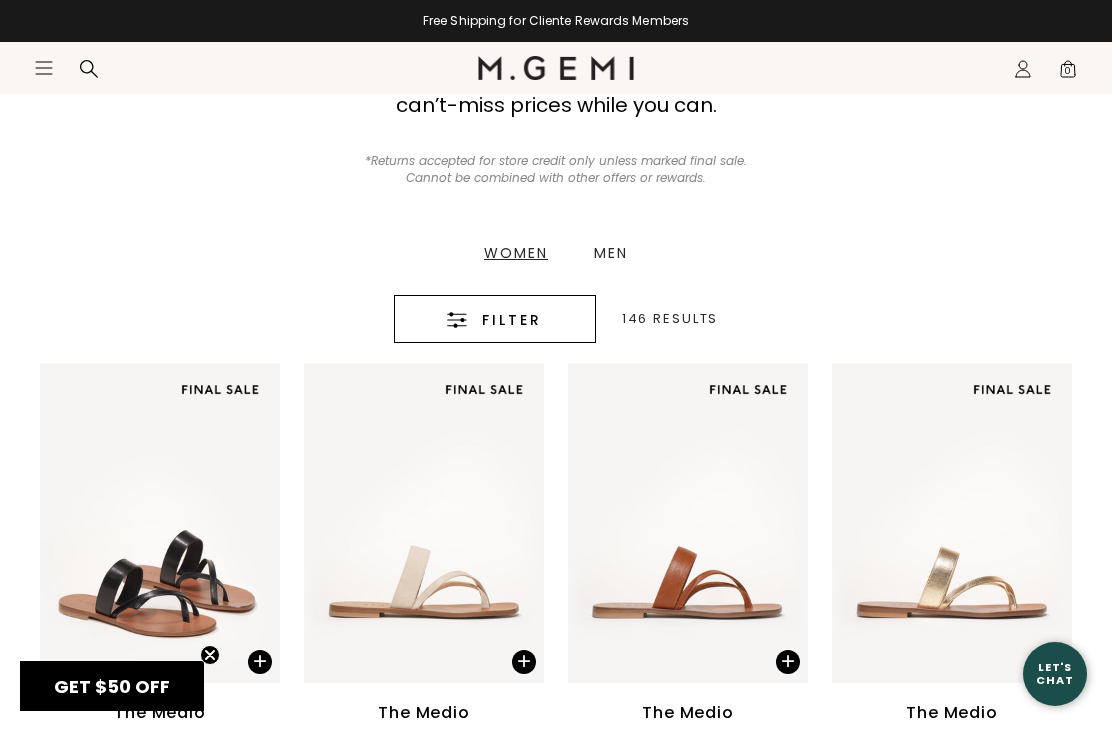 click on "Filter" at bounding box center [512, 320] 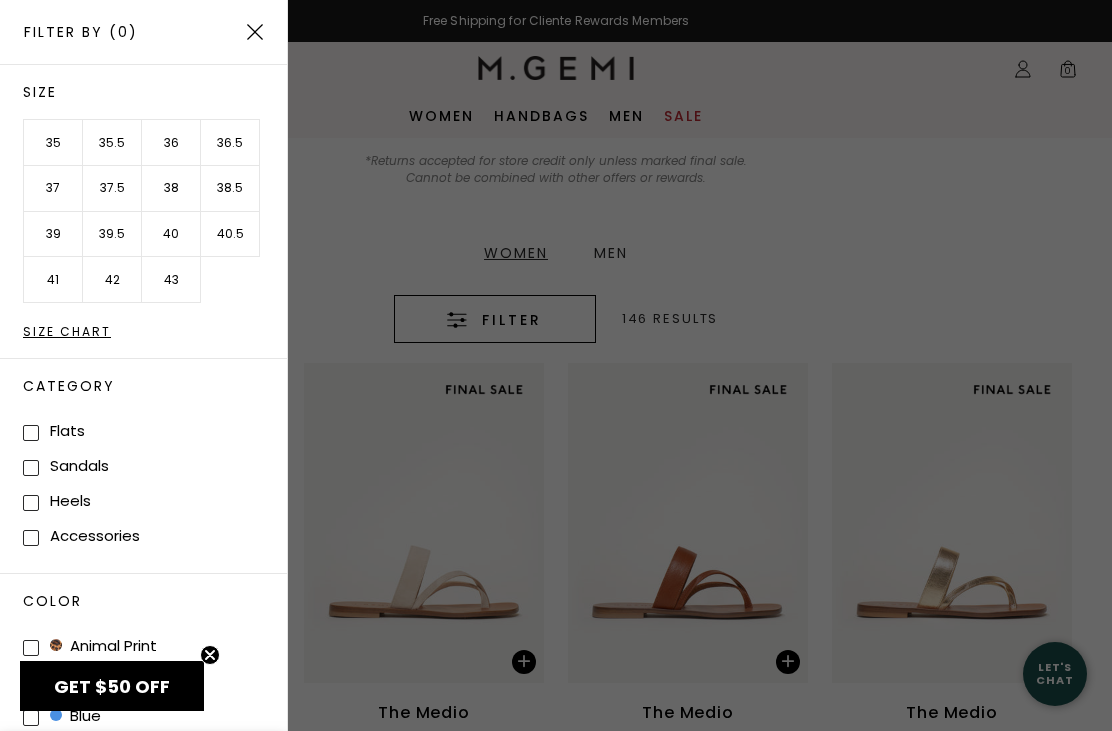 click on "35" at bounding box center [53, 143] 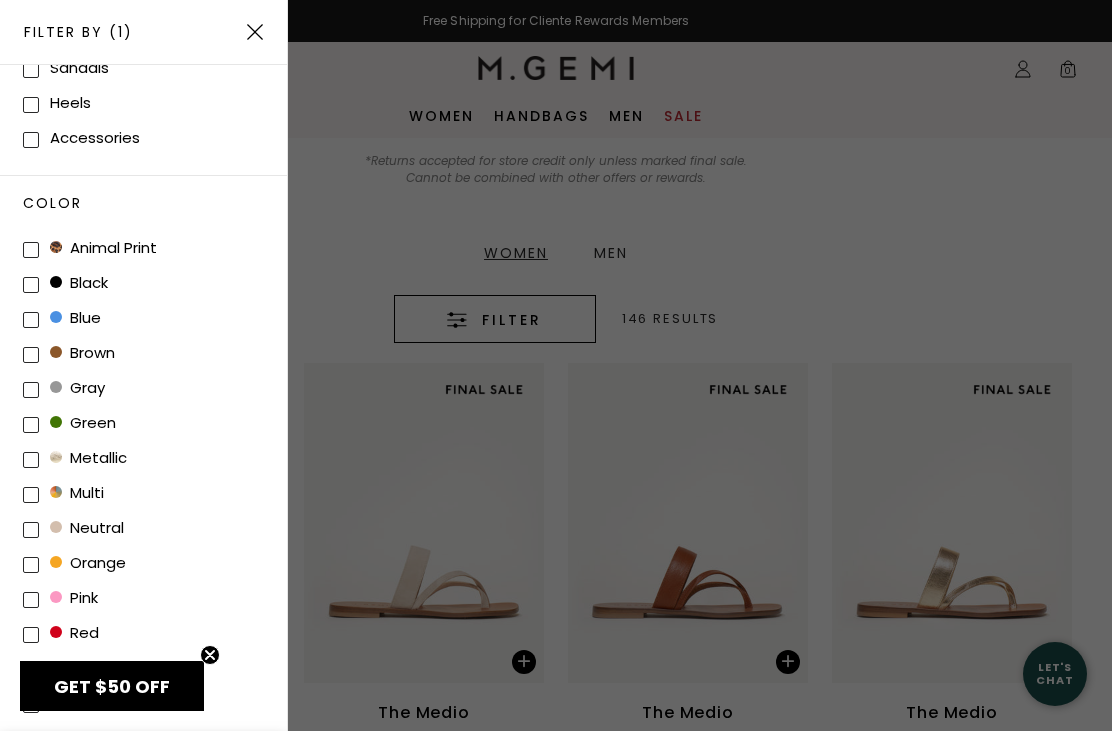 scroll, scrollTop: 396, scrollLeft: 0, axis: vertical 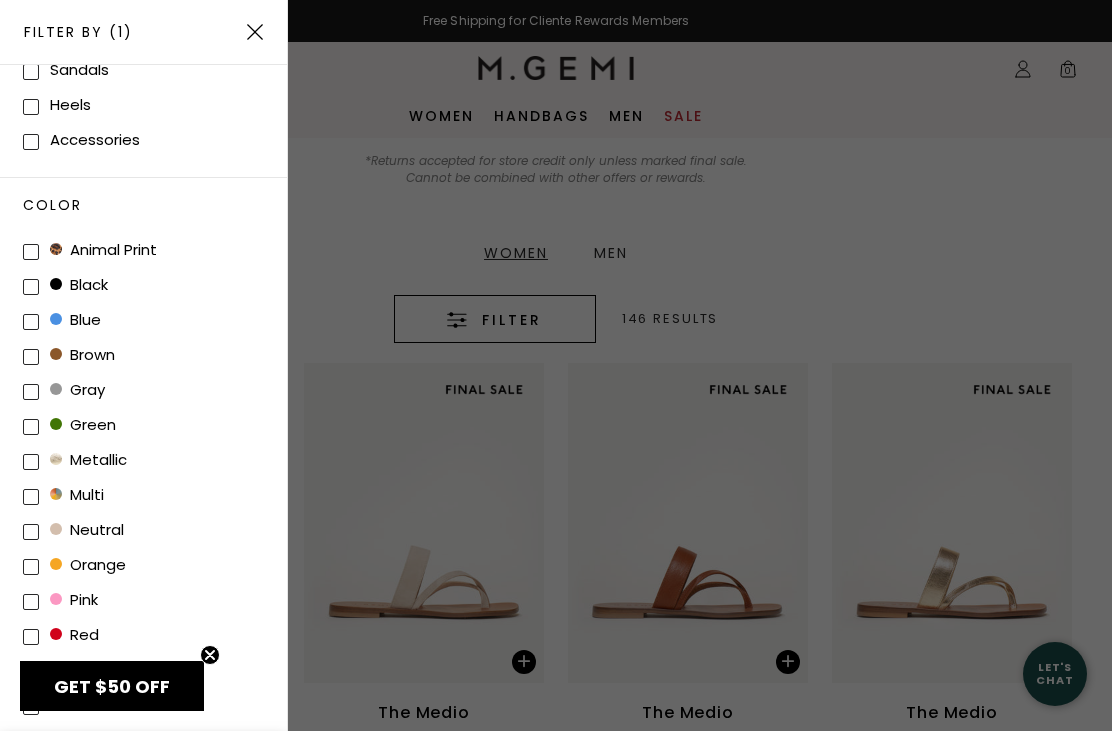 click 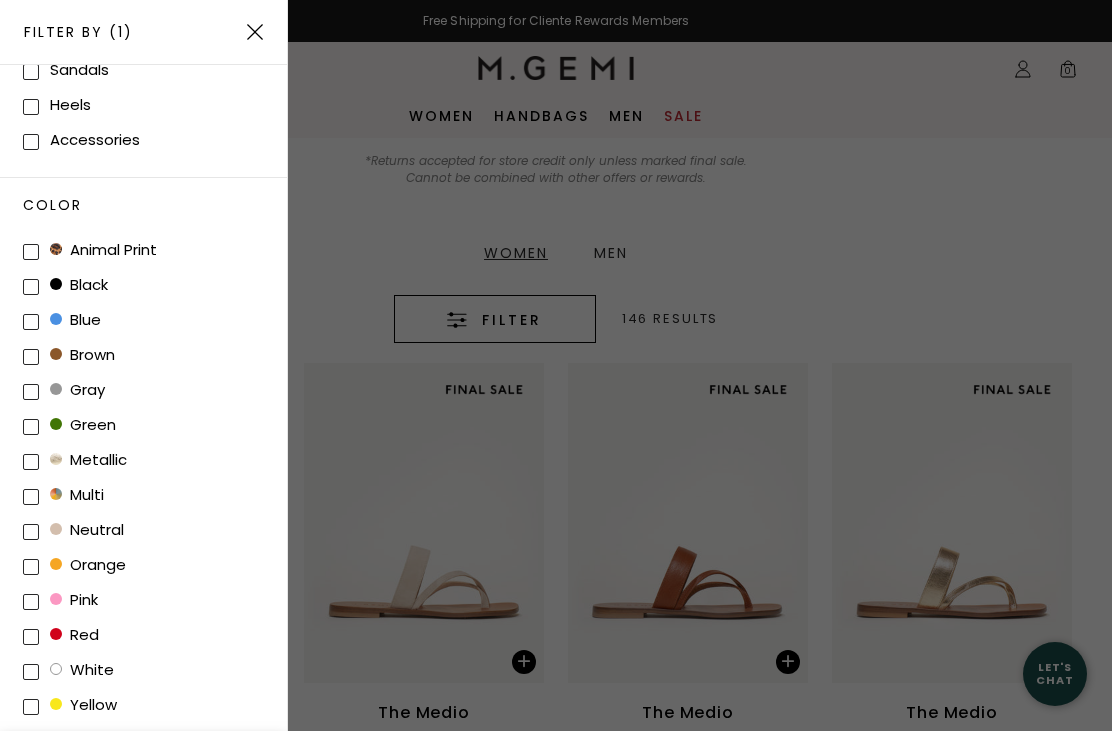 click on "Apply (1)" at bounding box center [179, 767] 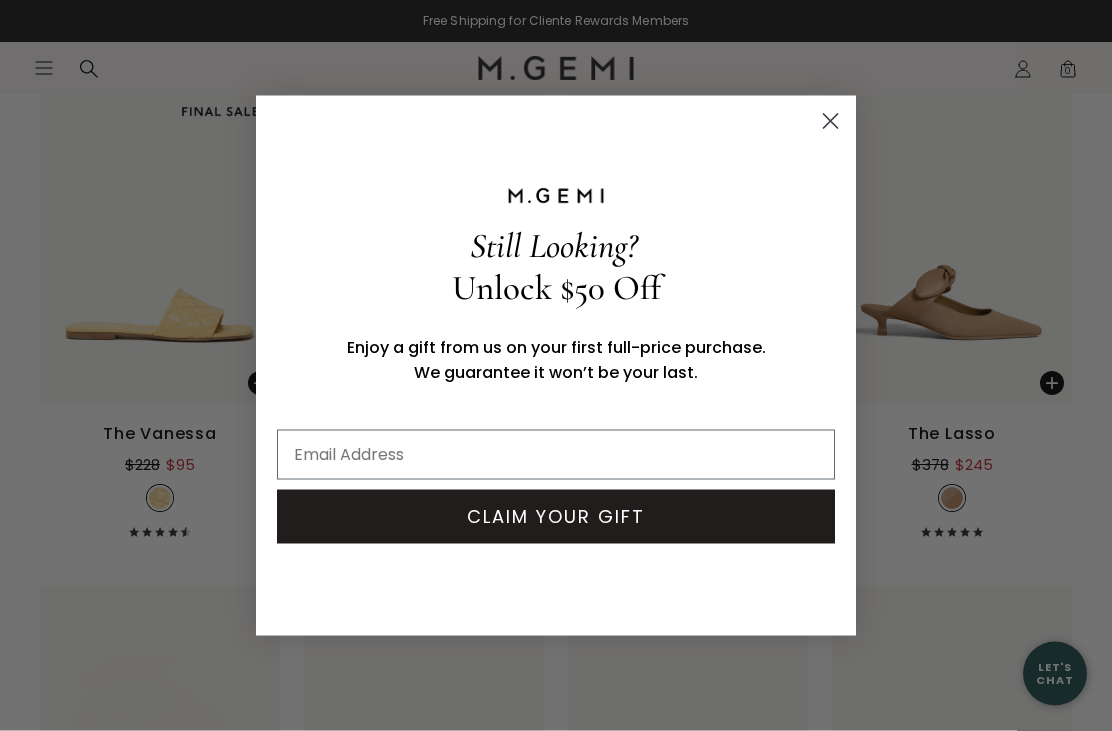 scroll, scrollTop: 3628, scrollLeft: 0, axis: vertical 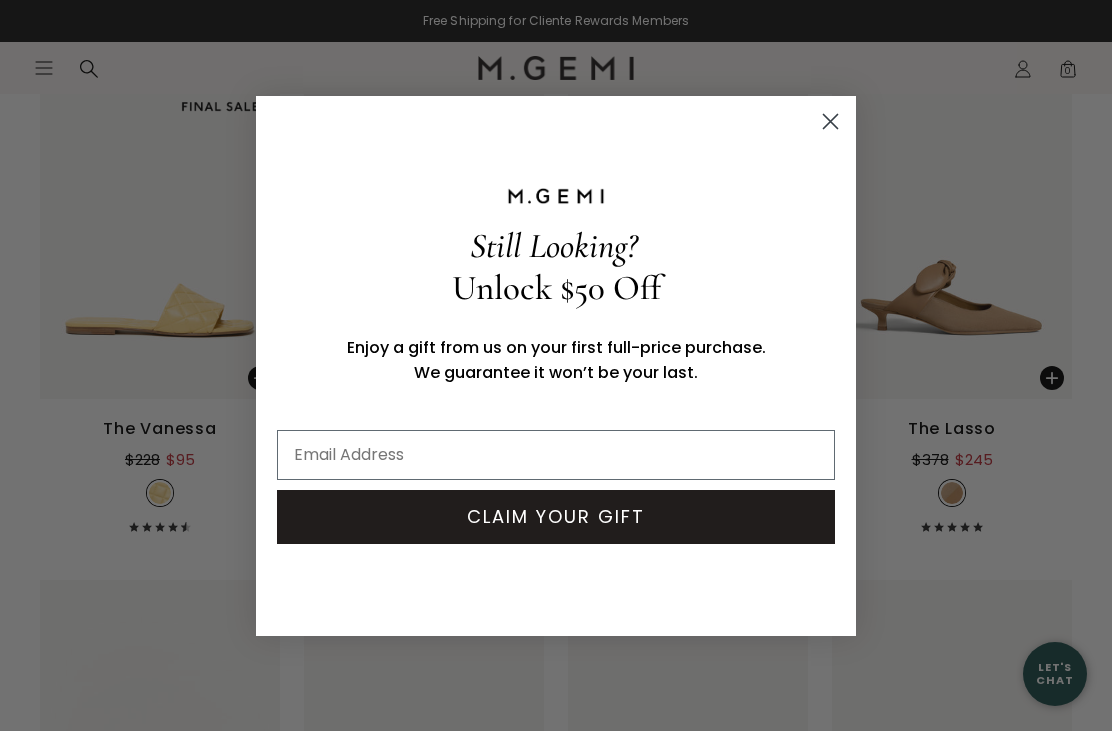 click 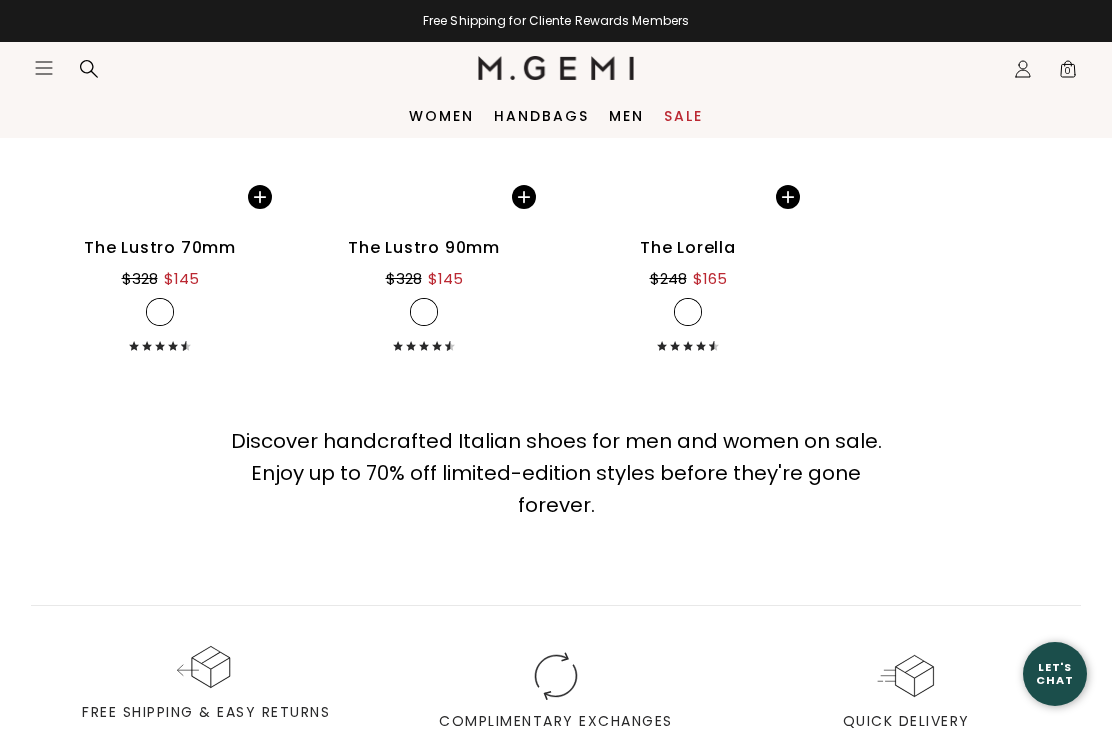 scroll, scrollTop: 10316, scrollLeft: 0, axis: vertical 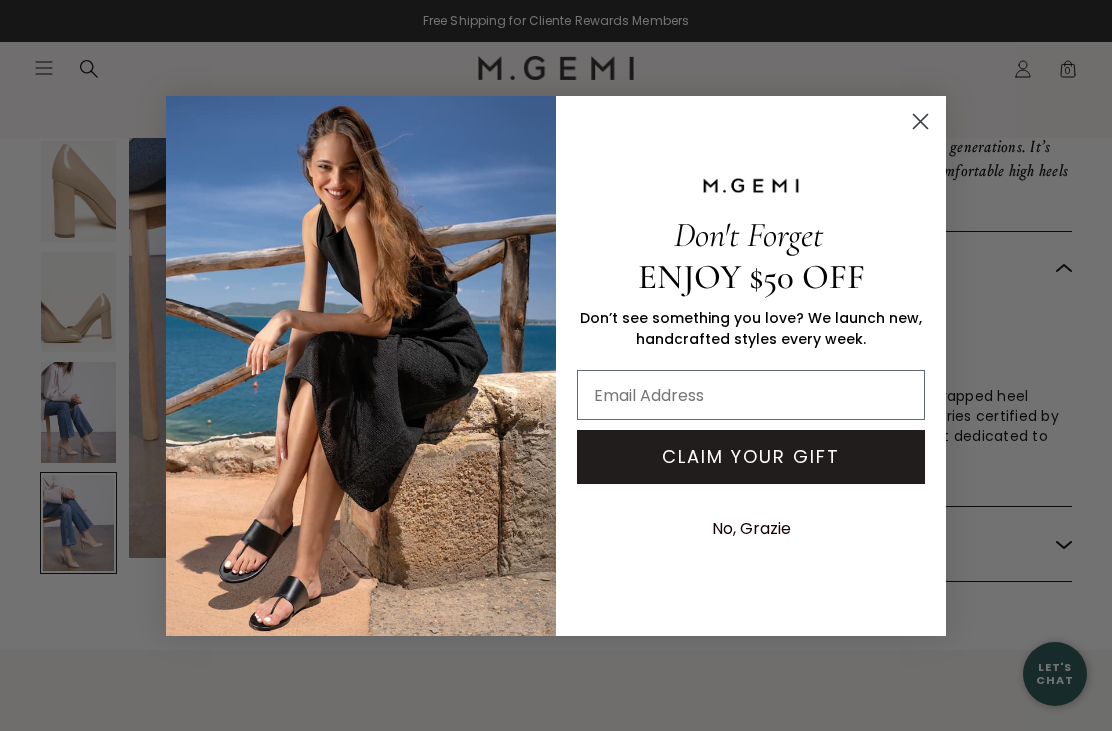 click 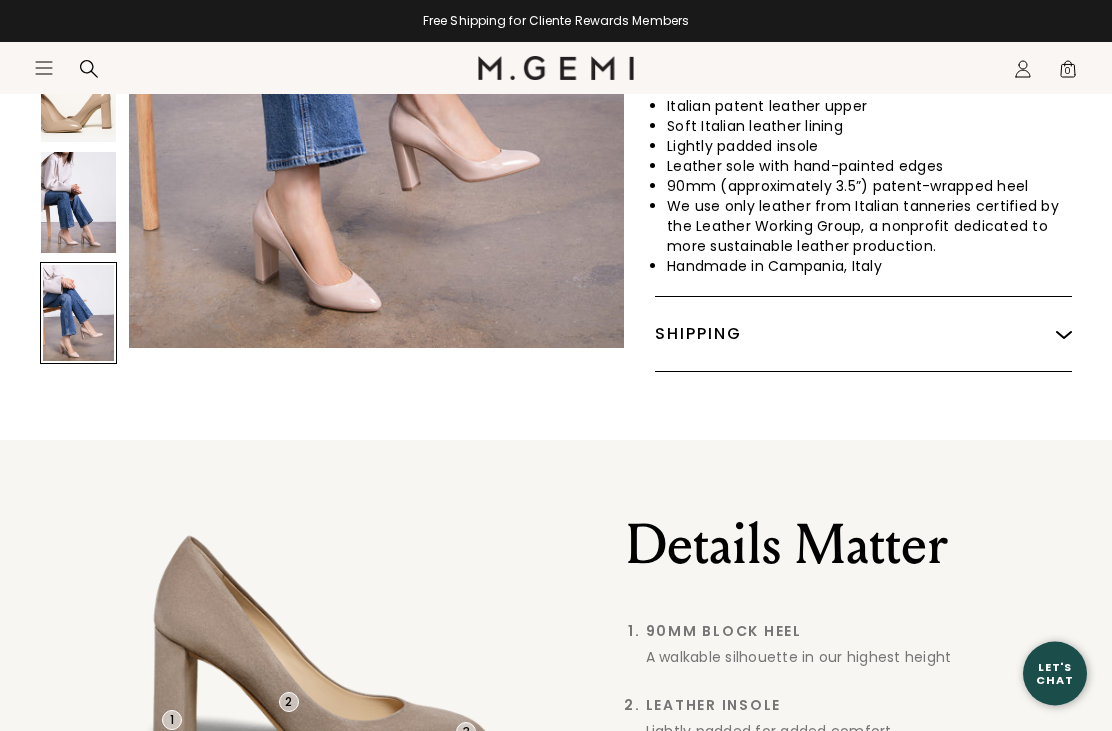 scroll, scrollTop: 1111, scrollLeft: 0, axis: vertical 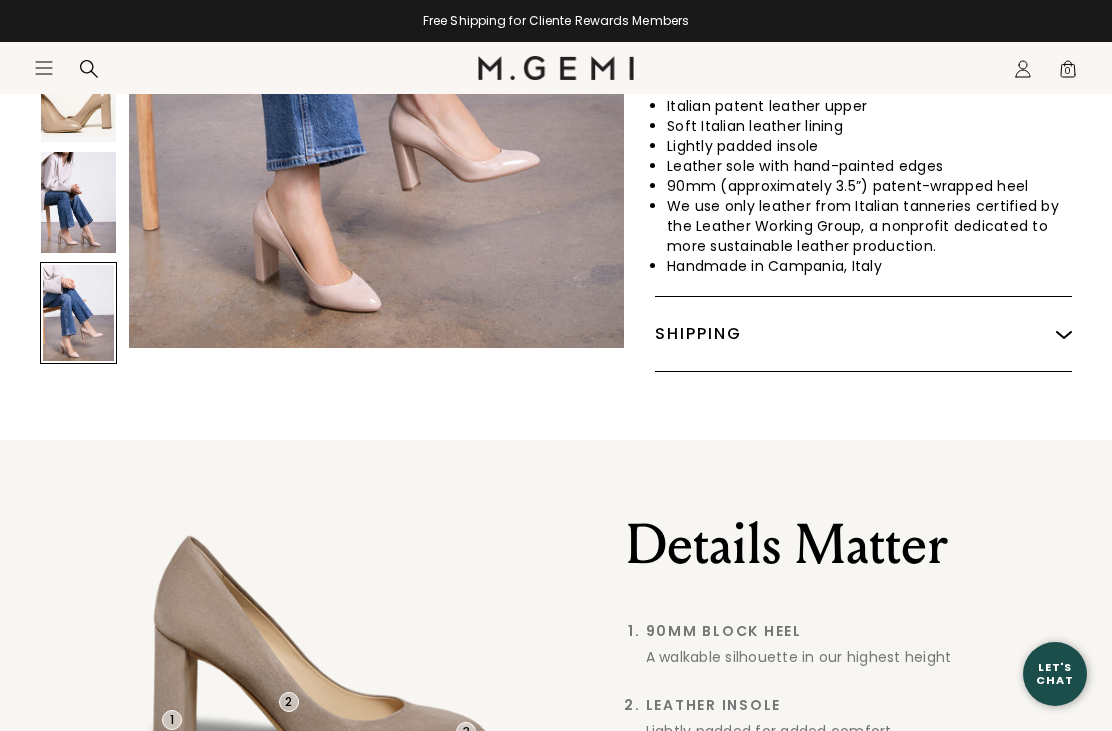 click on "Shipping" at bounding box center [863, 334] 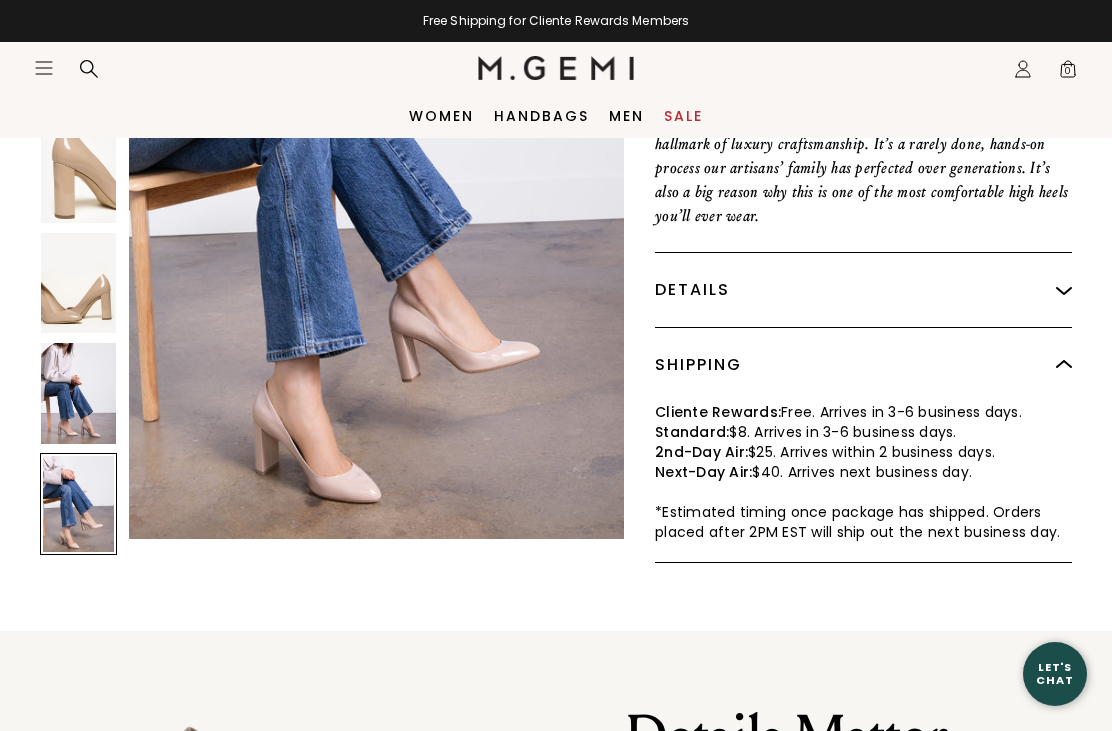 scroll, scrollTop: 879, scrollLeft: 0, axis: vertical 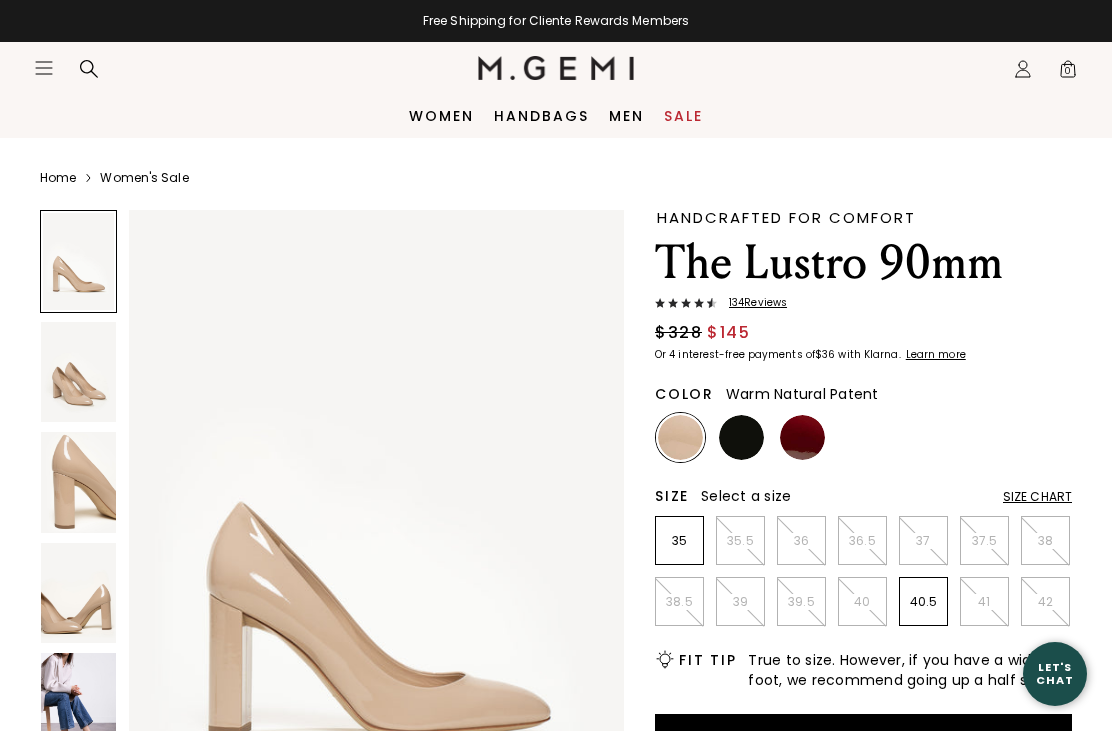 click on "134  Review s" at bounding box center (752, 303) 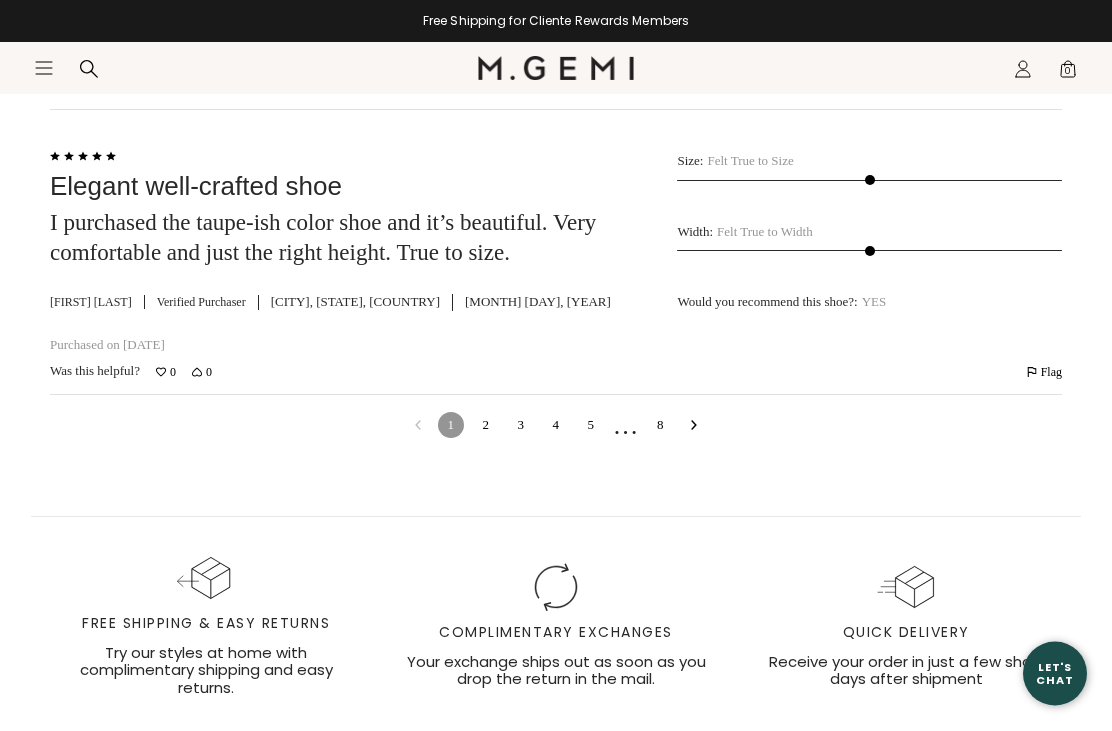 scroll, scrollTop: 5761, scrollLeft: 0, axis: vertical 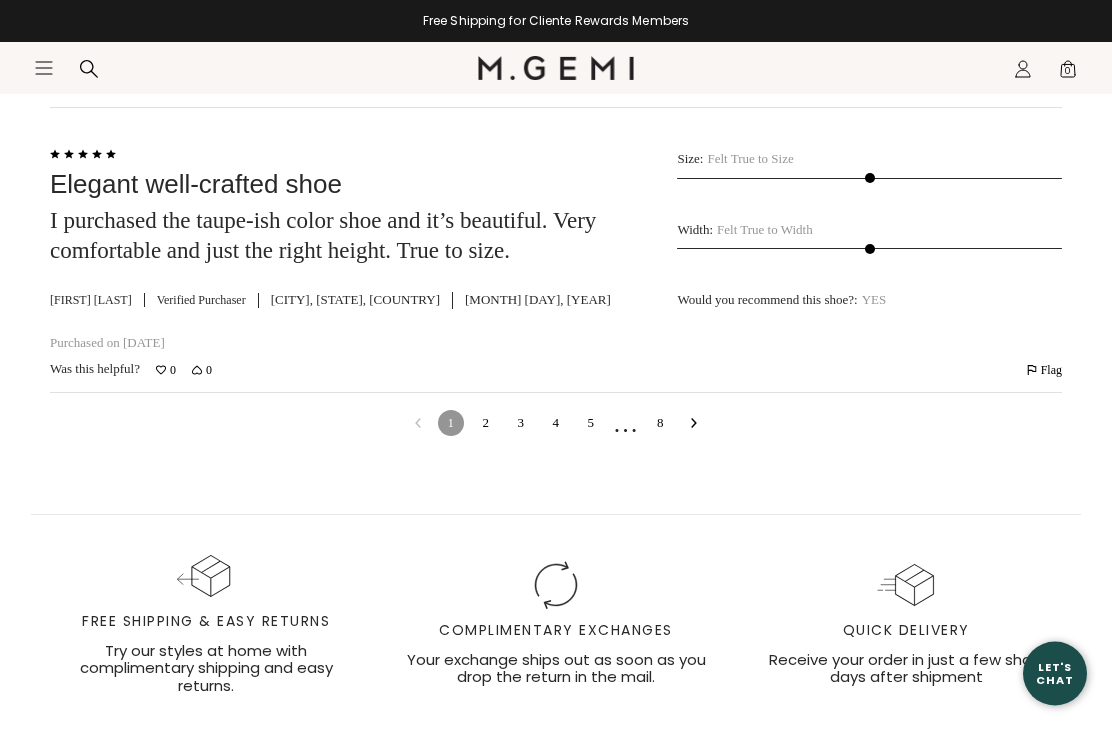 click on "2" at bounding box center (486, 424) 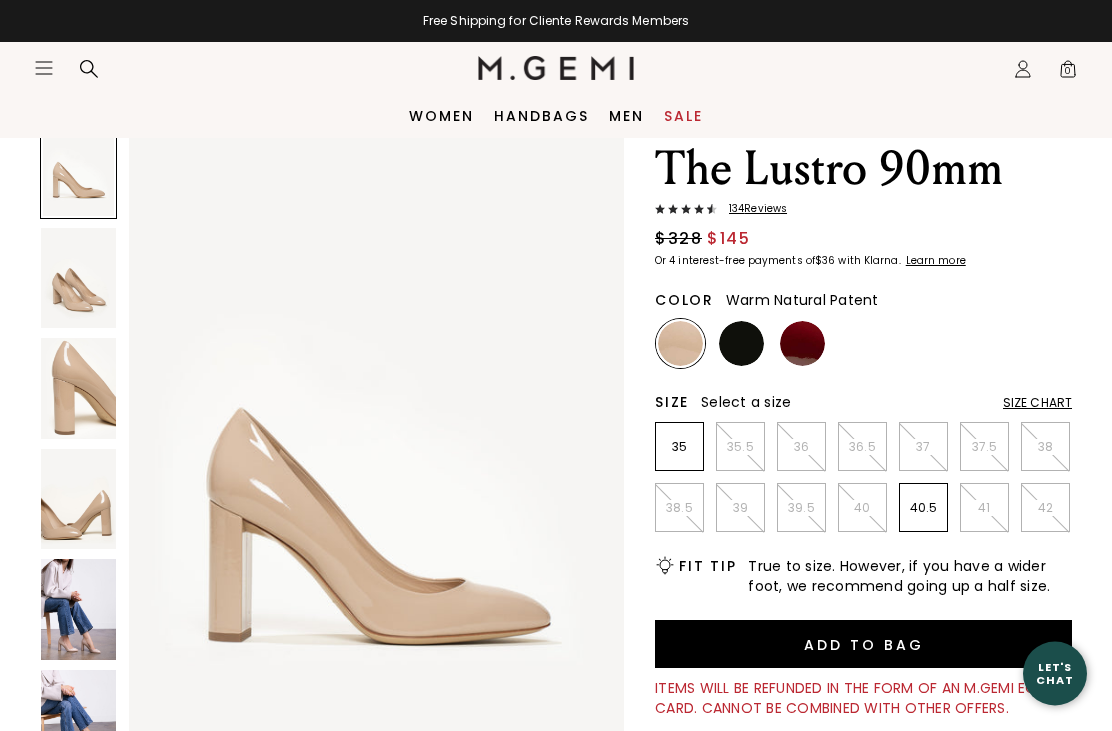 scroll, scrollTop: 0, scrollLeft: 0, axis: both 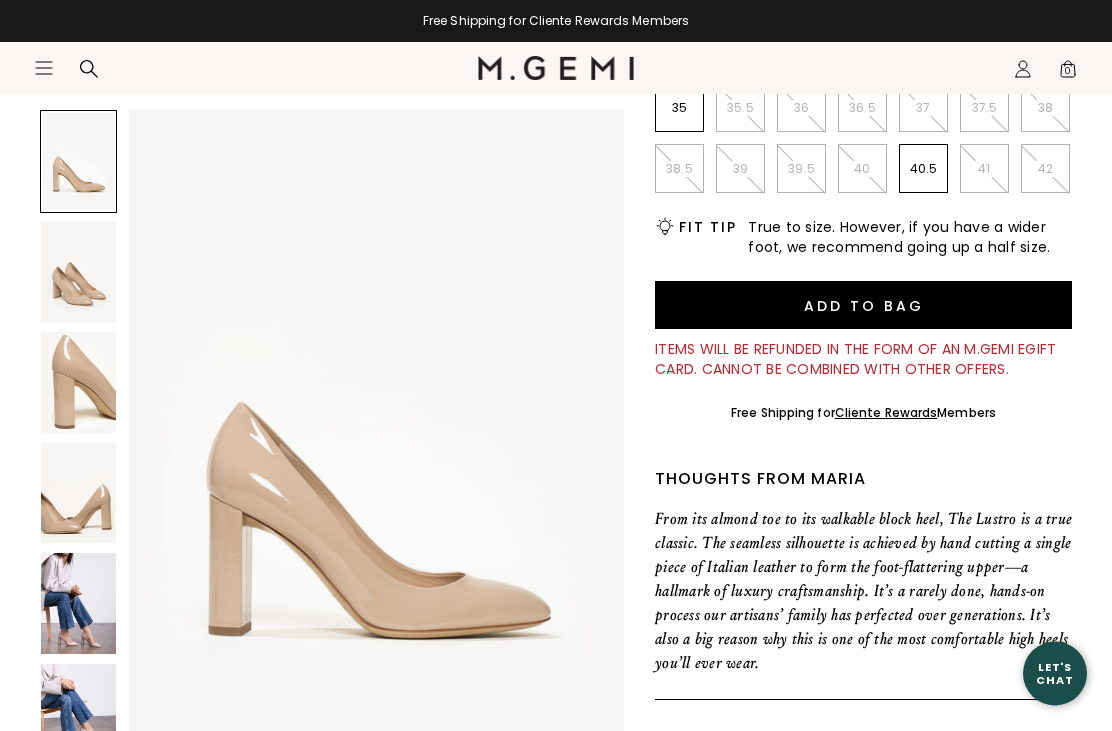 click on "Add to Bag" at bounding box center [863, 306] 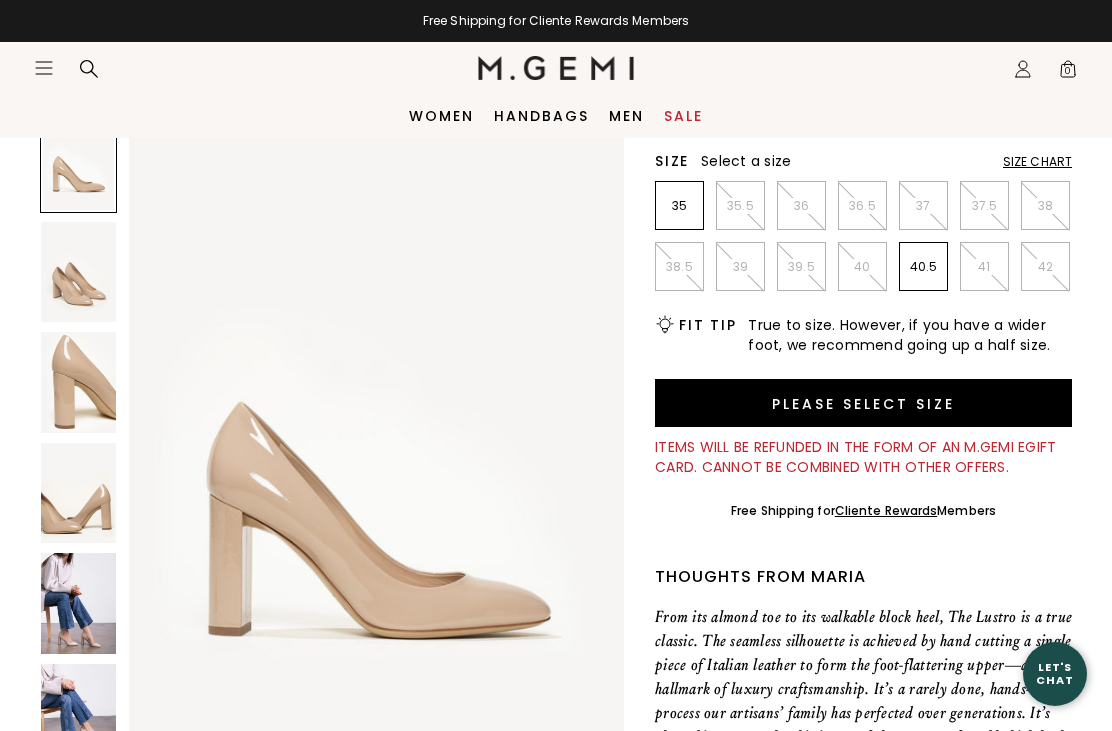 scroll, scrollTop: 334, scrollLeft: 0, axis: vertical 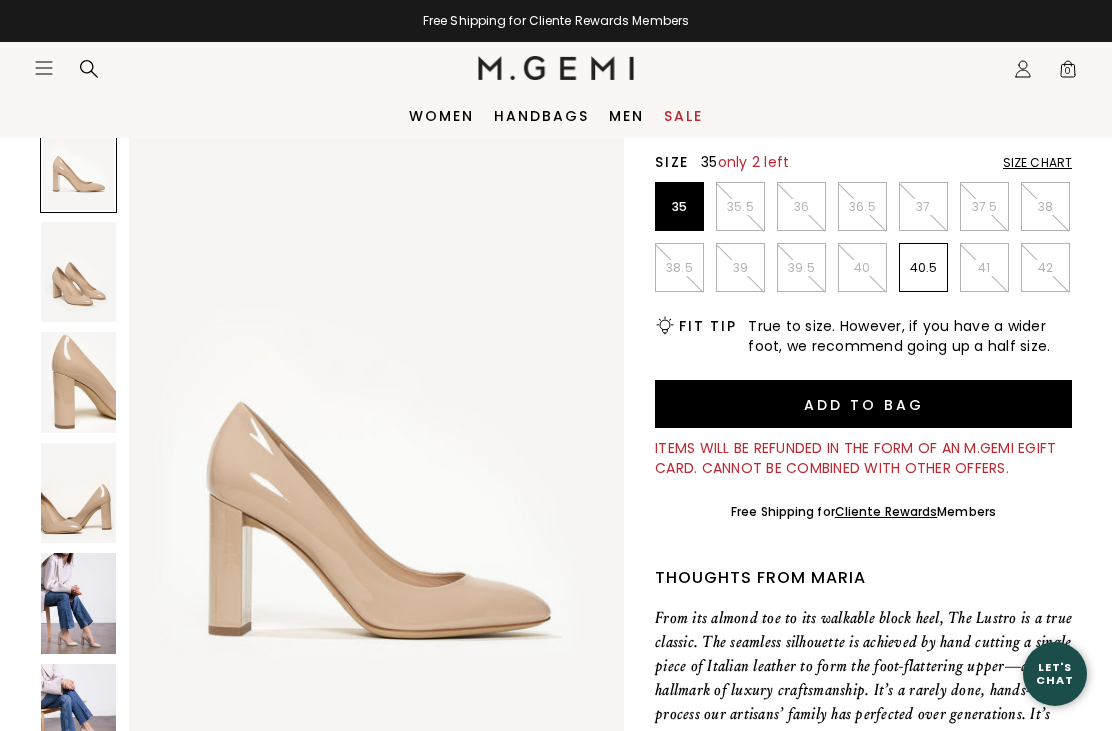 click on "35" at bounding box center (679, 207) 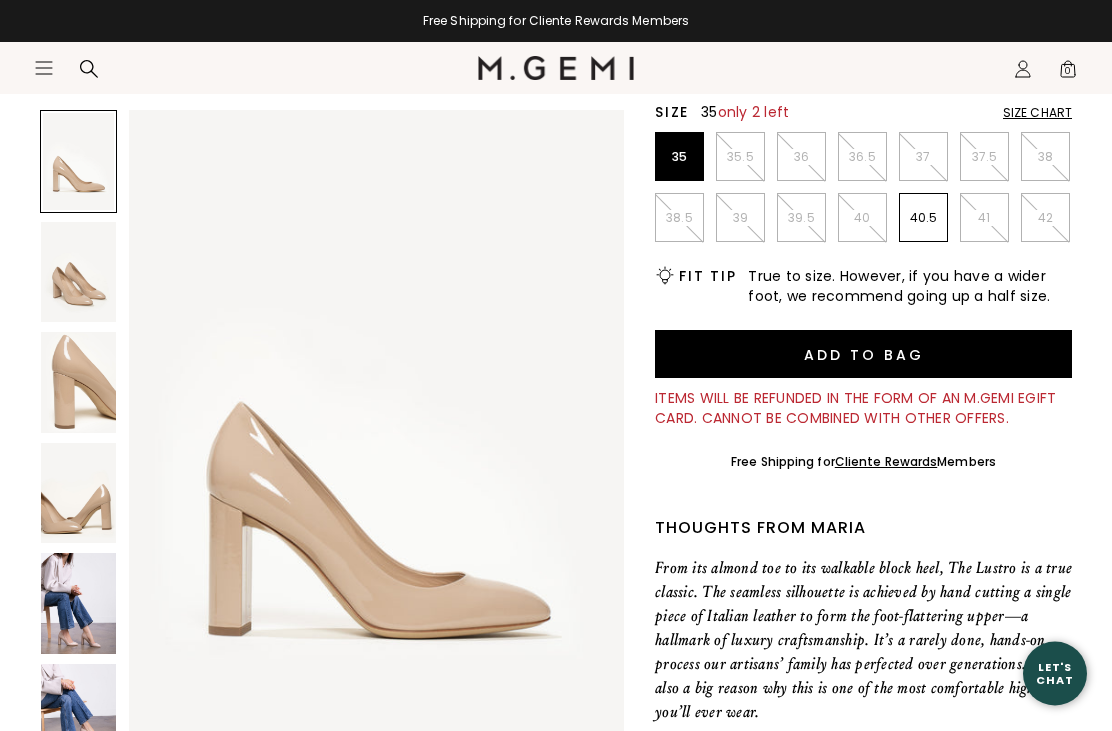 scroll, scrollTop: 386, scrollLeft: 0, axis: vertical 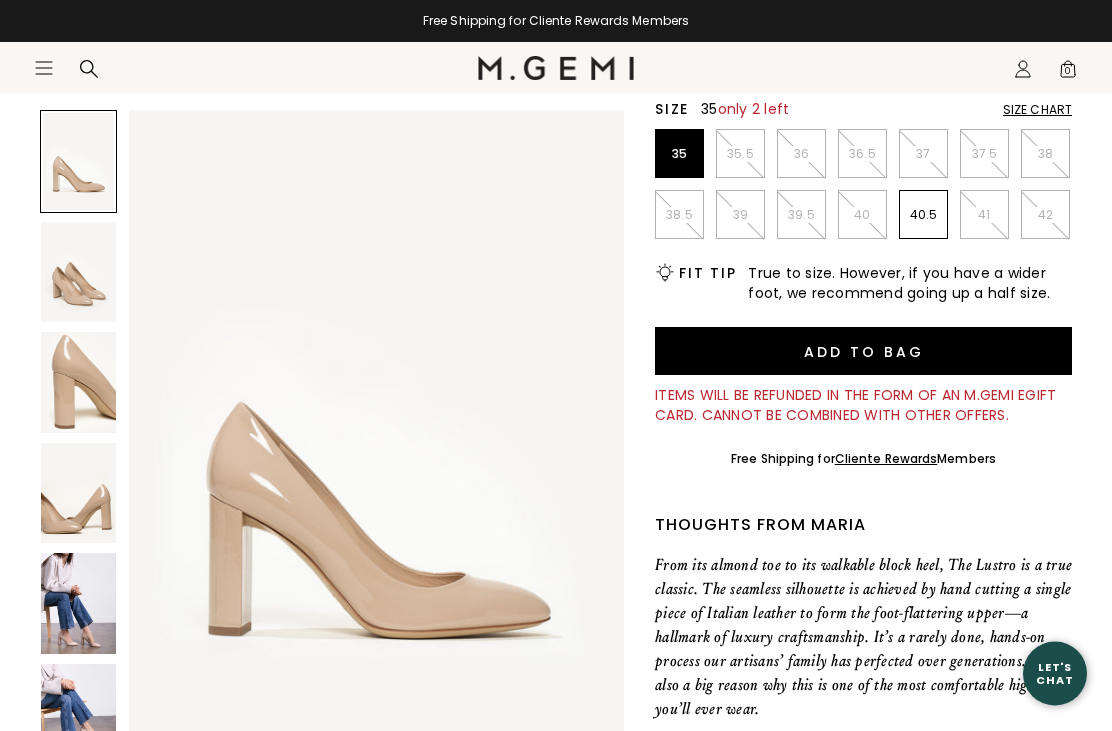 click on "Add to Bag" at bounding box center (863, 352) 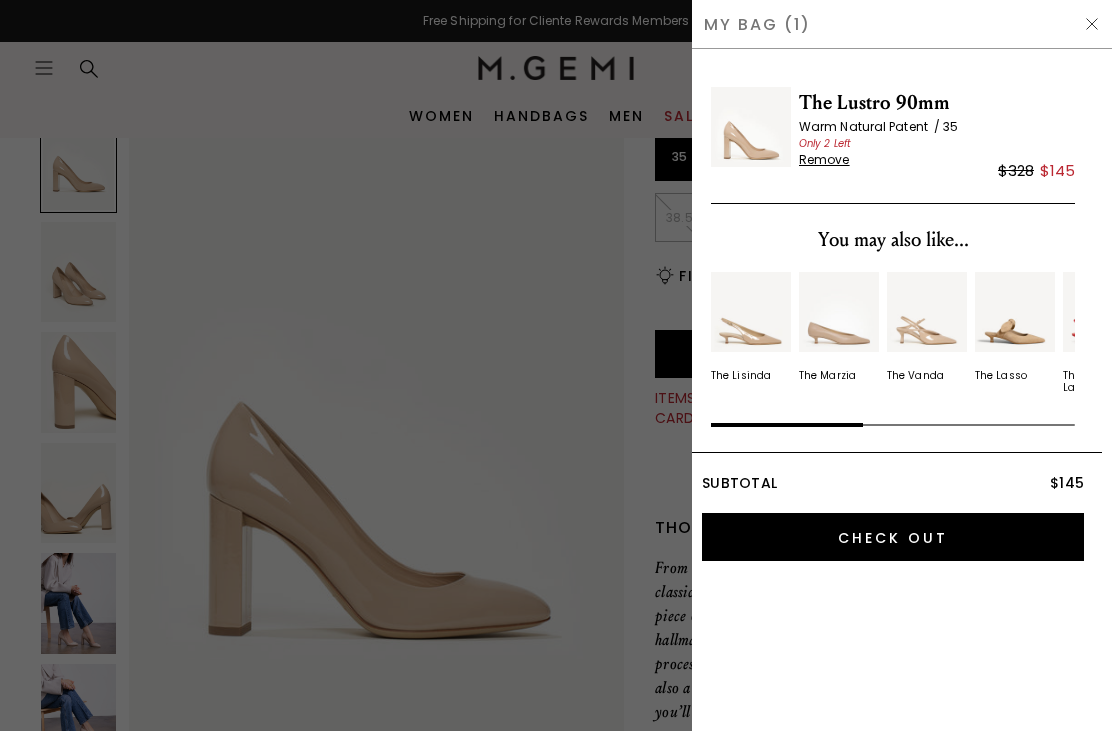scroll, scrollTop: 0, scrollLeft: 0, axis: both 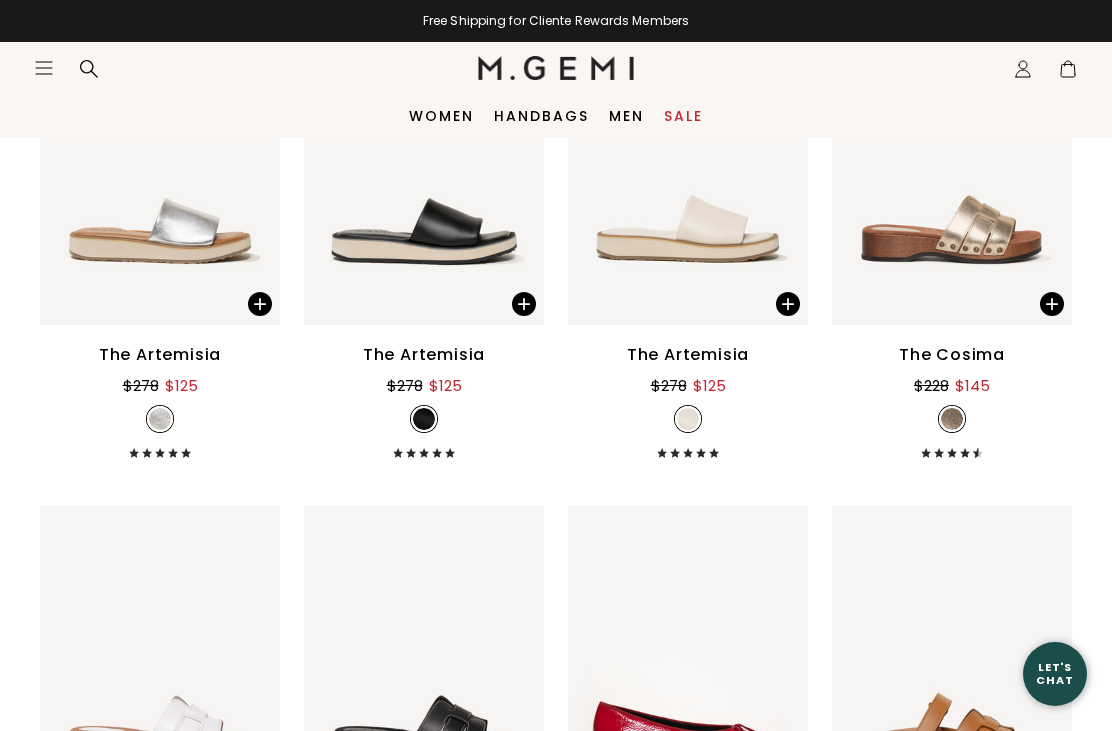 click on "Women" at bounding box center [441, 116] 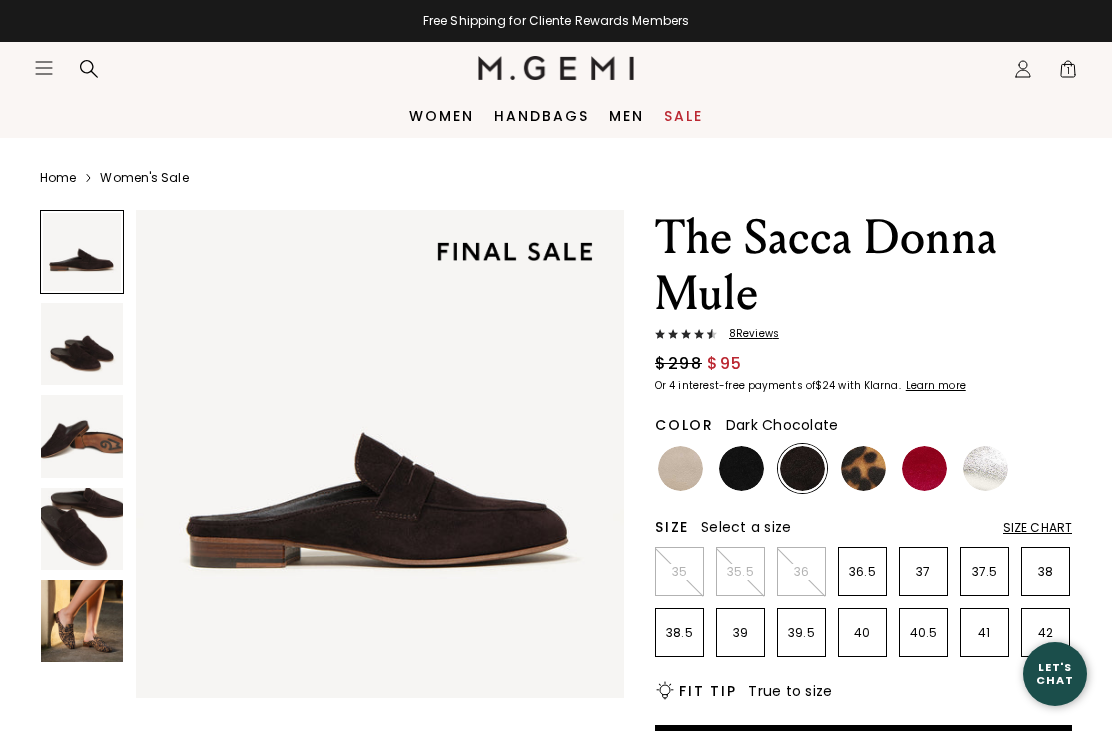 scroll, scrollTop: 0, scrollLeft: 0, axis: both 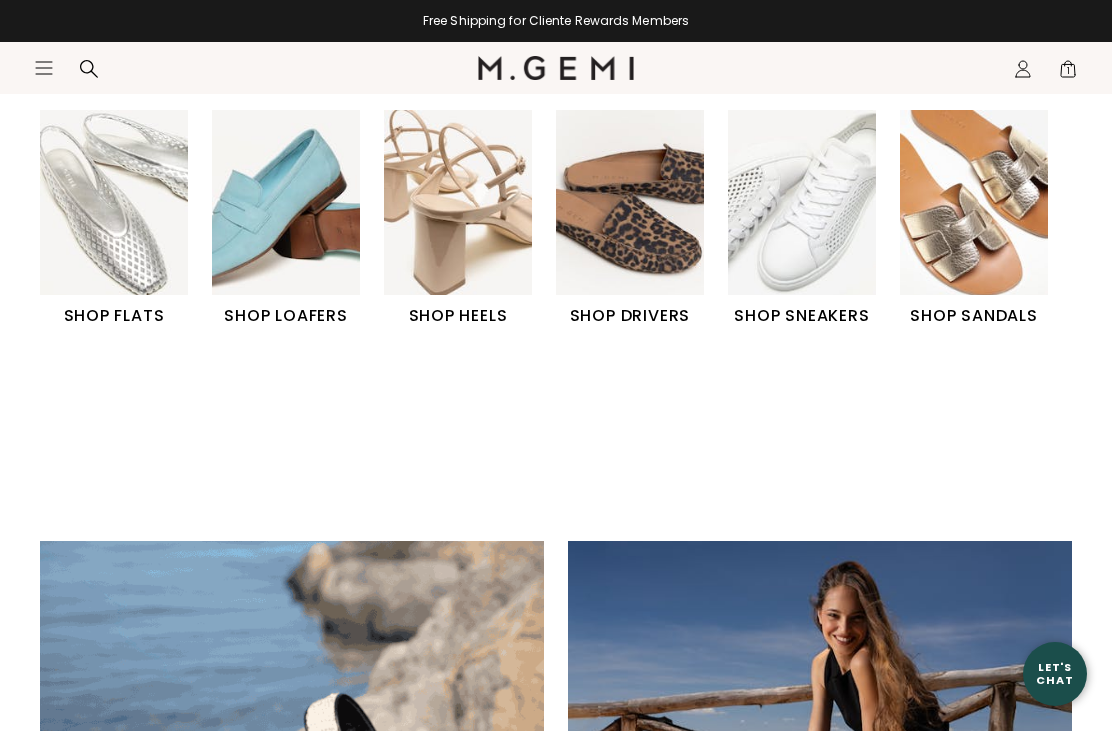 click on "SHOP HEELS" at bounding box center (458, 316) 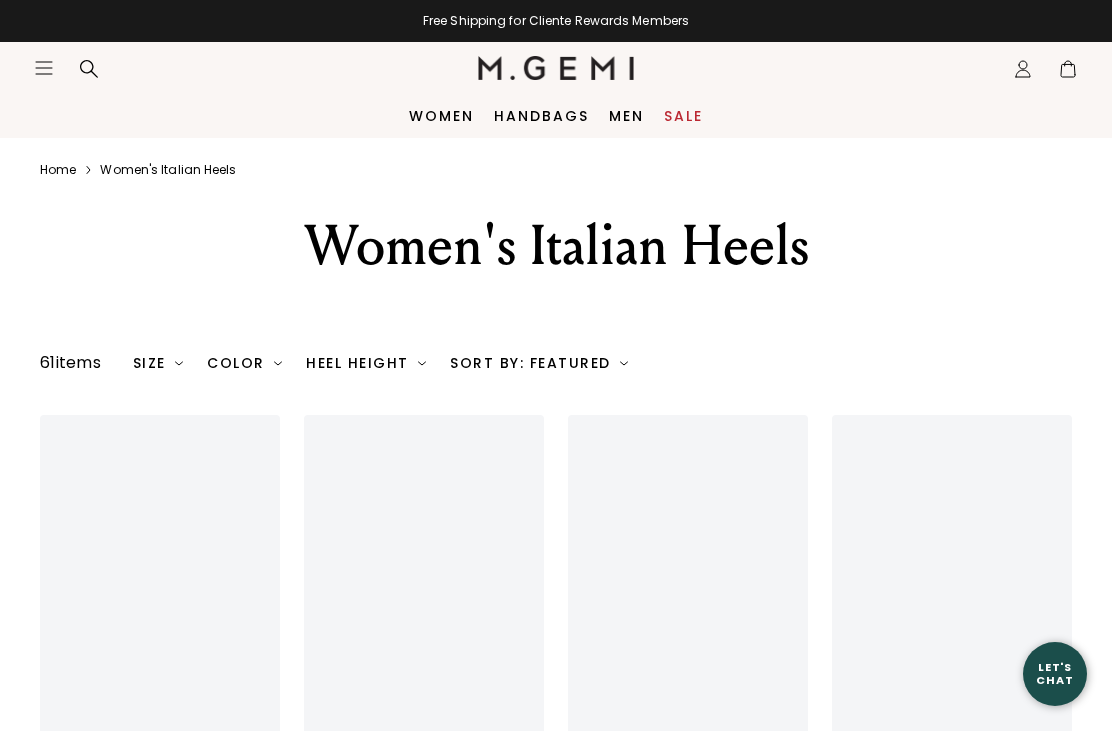 scroll, scrollTop: 0, scrollLeft: 0, axis: both 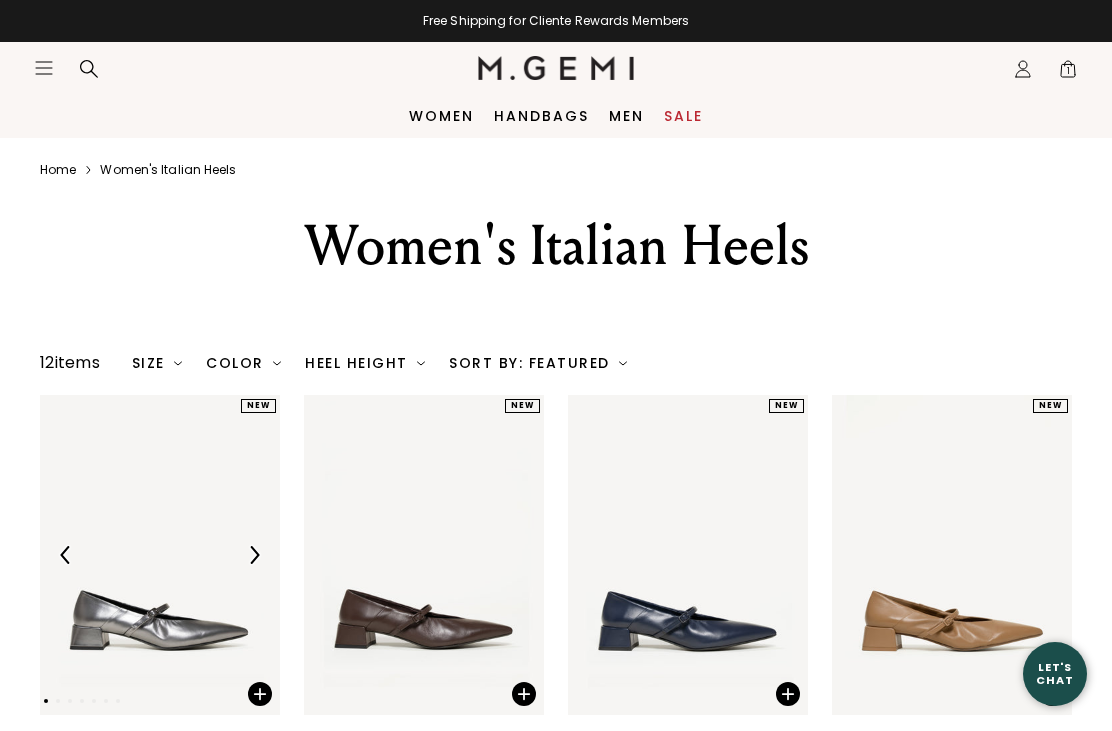 click on "Size" at bounding box center [157, 363] 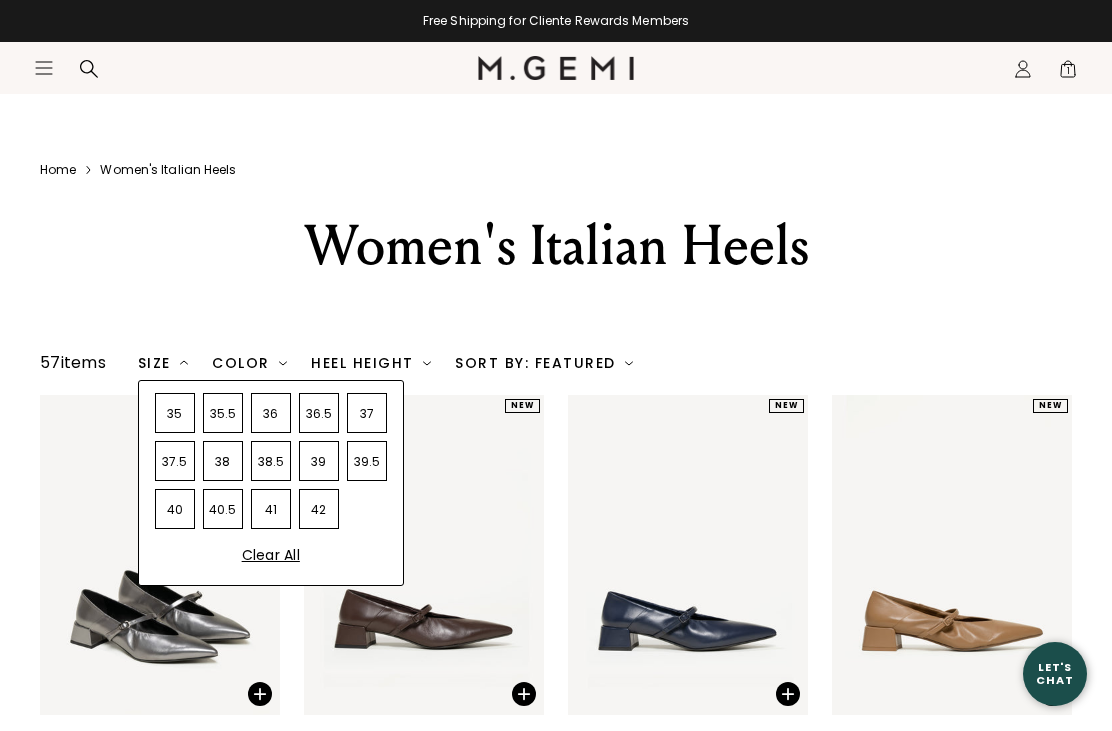 scroll, scrollTop: 166, scrollLeft: 0, axis: vertical 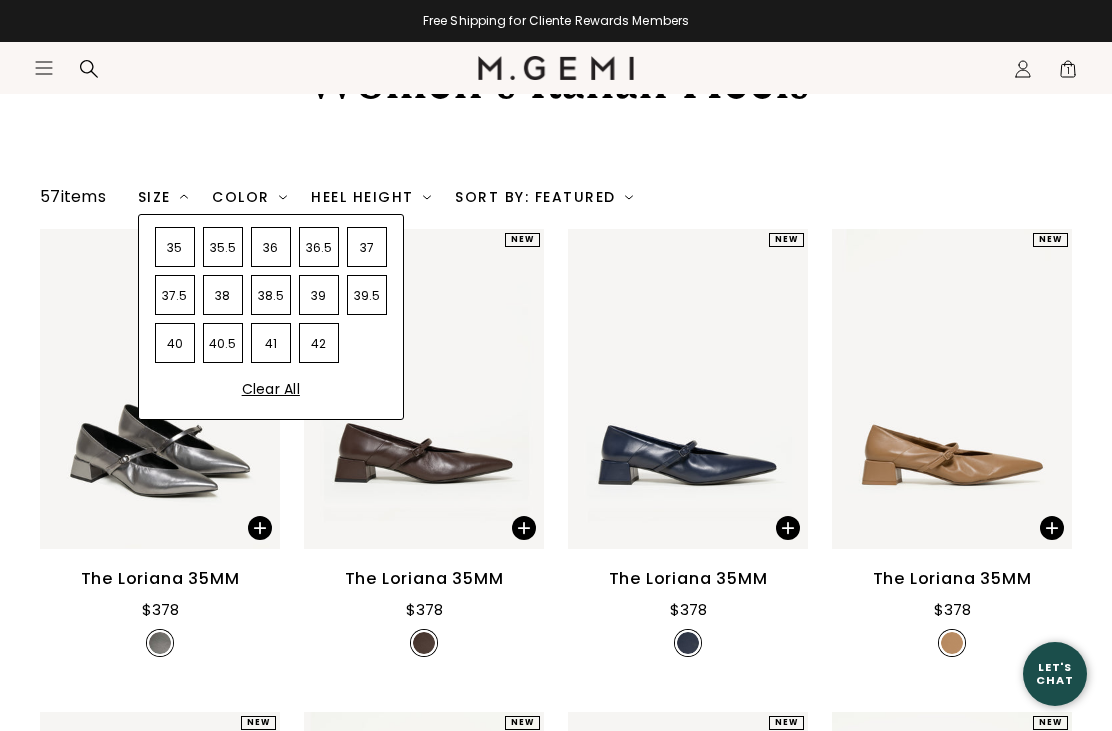 click on "35" at bounding box center (175, 247) 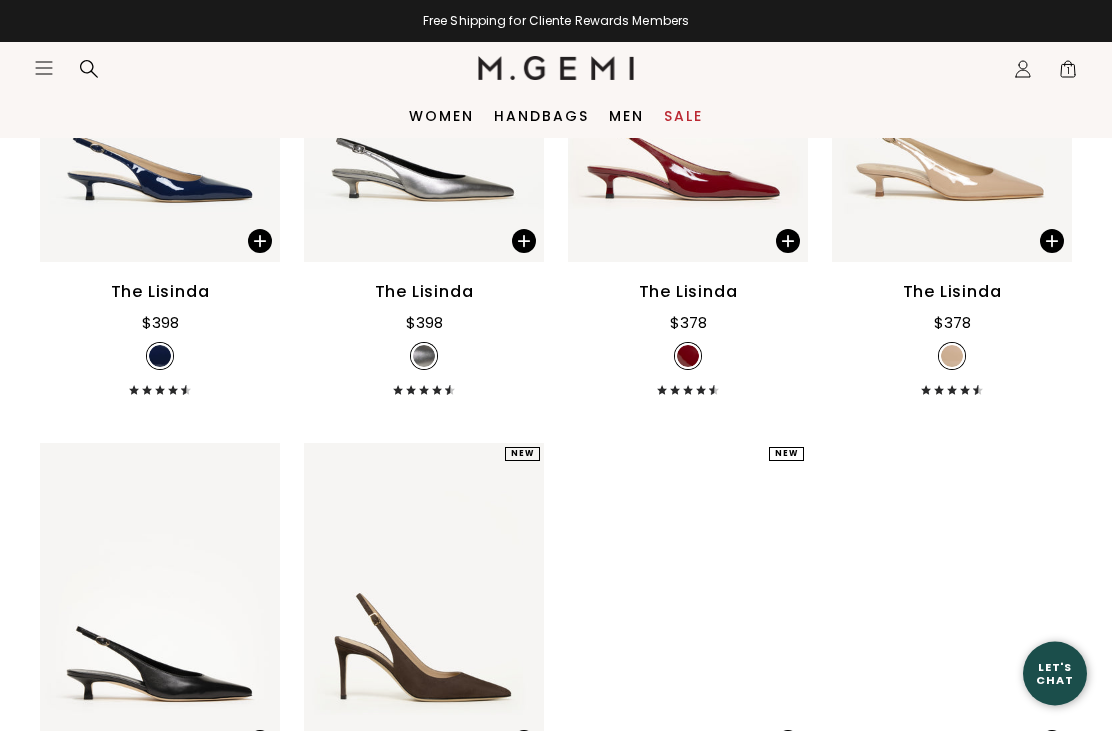 scroll, scrollTop: 974, scrollLeft: 0, axis: vertical 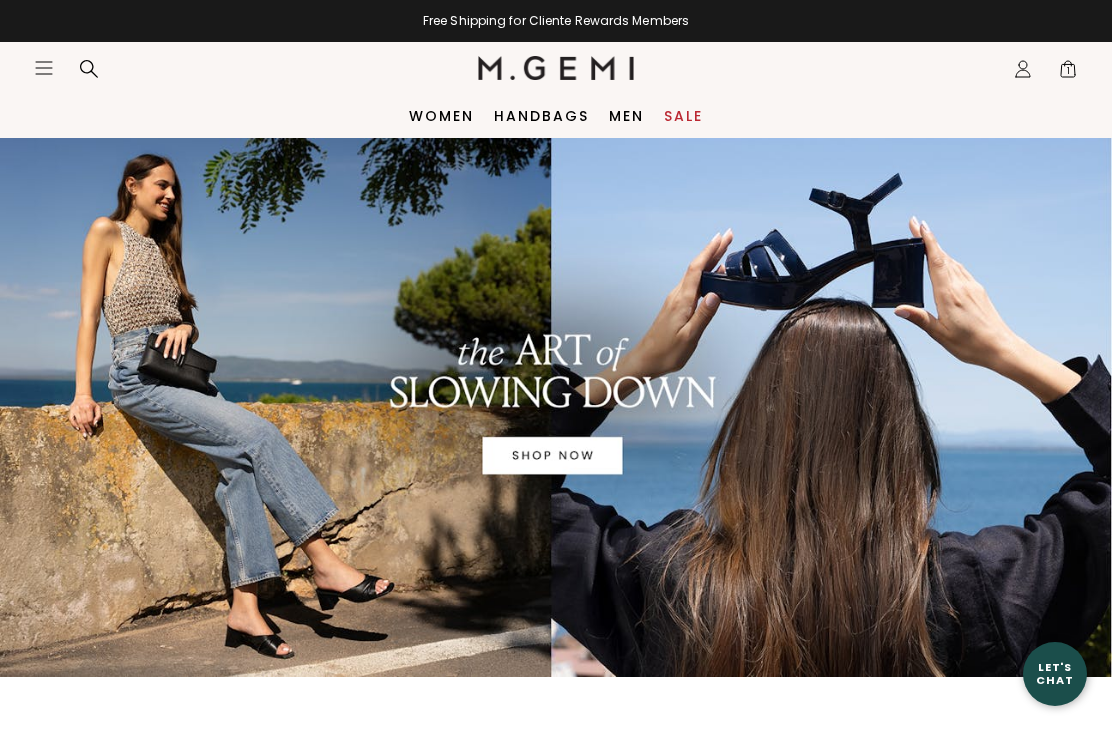 click on "Women" at bounding box center [441, 116] 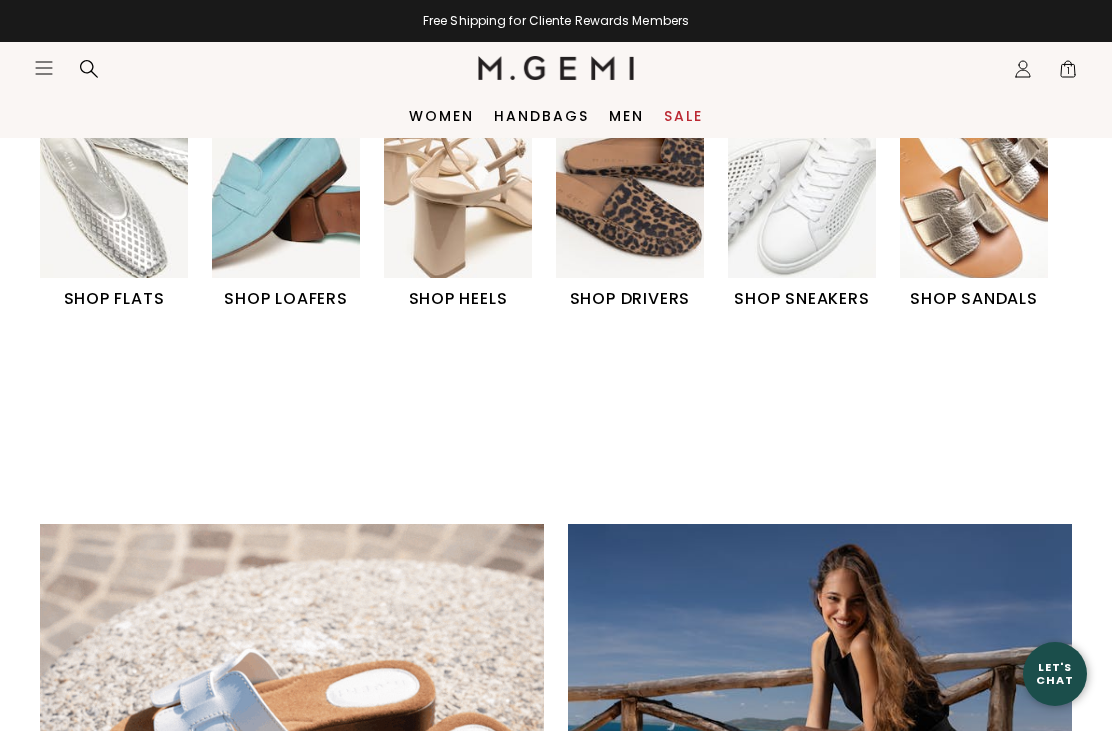 scroll, scrollTop: 835, scrollLeft: 0, axis: vertical 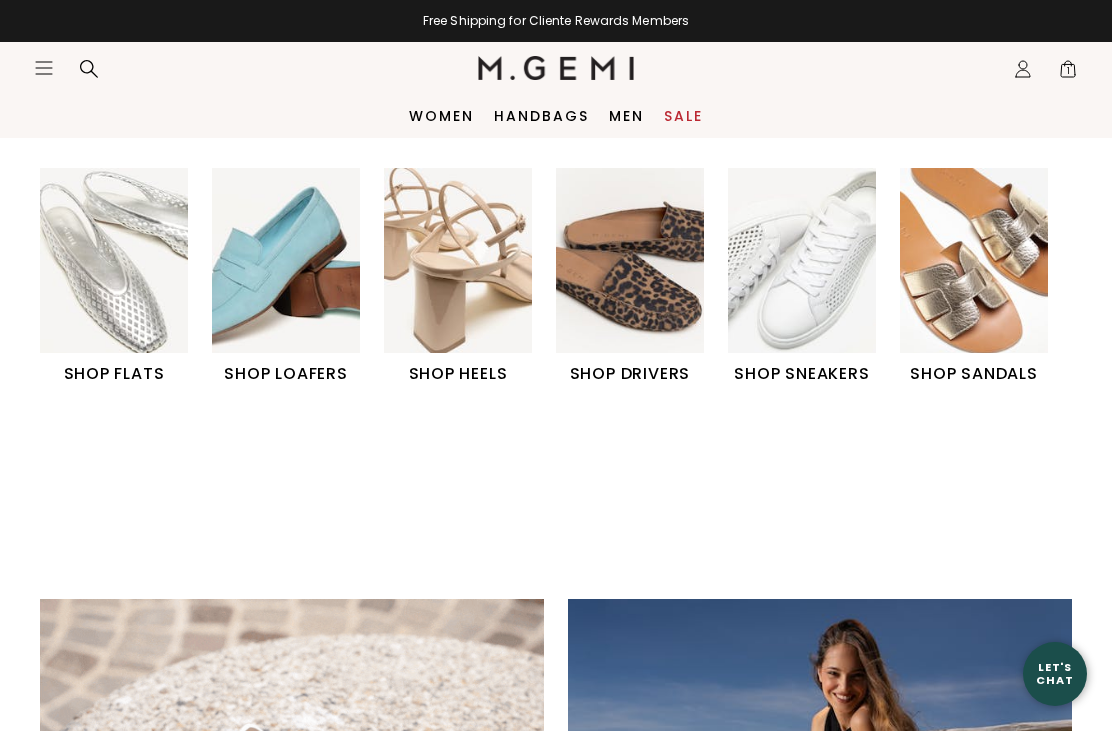 click at bounding box center (286, 260) 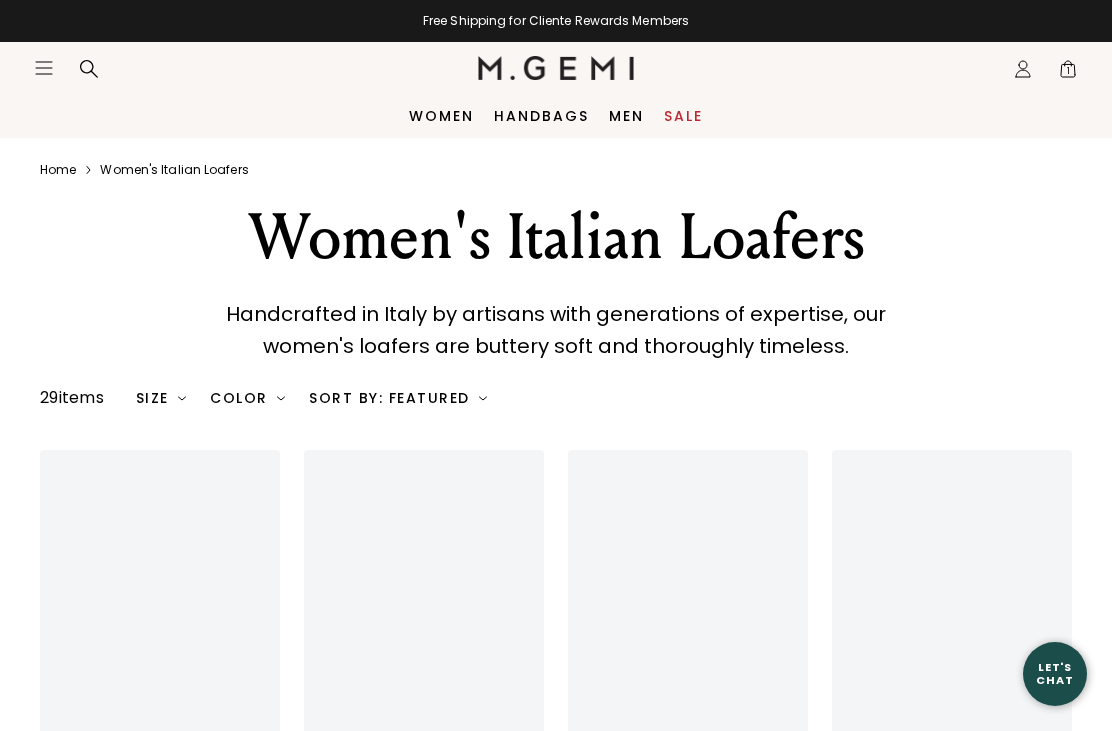 click on "Size" at bounding box center [161, 398] 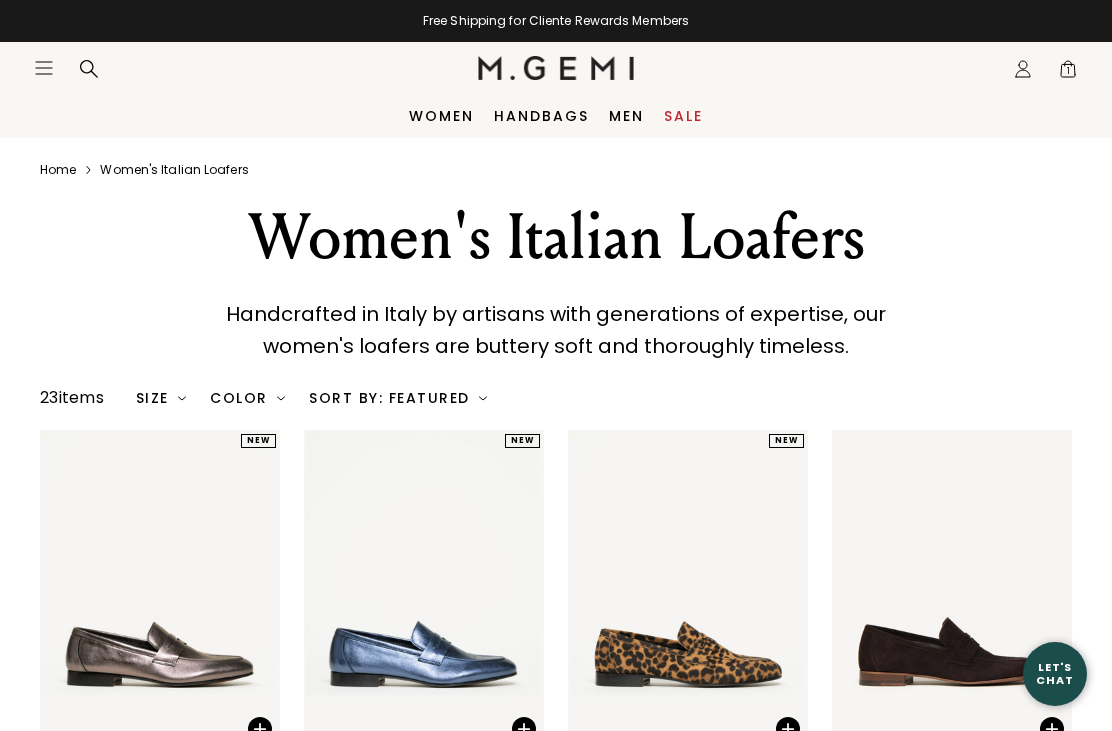 scroll, scrollTop: 0, scrollLeft: 0, axis: both 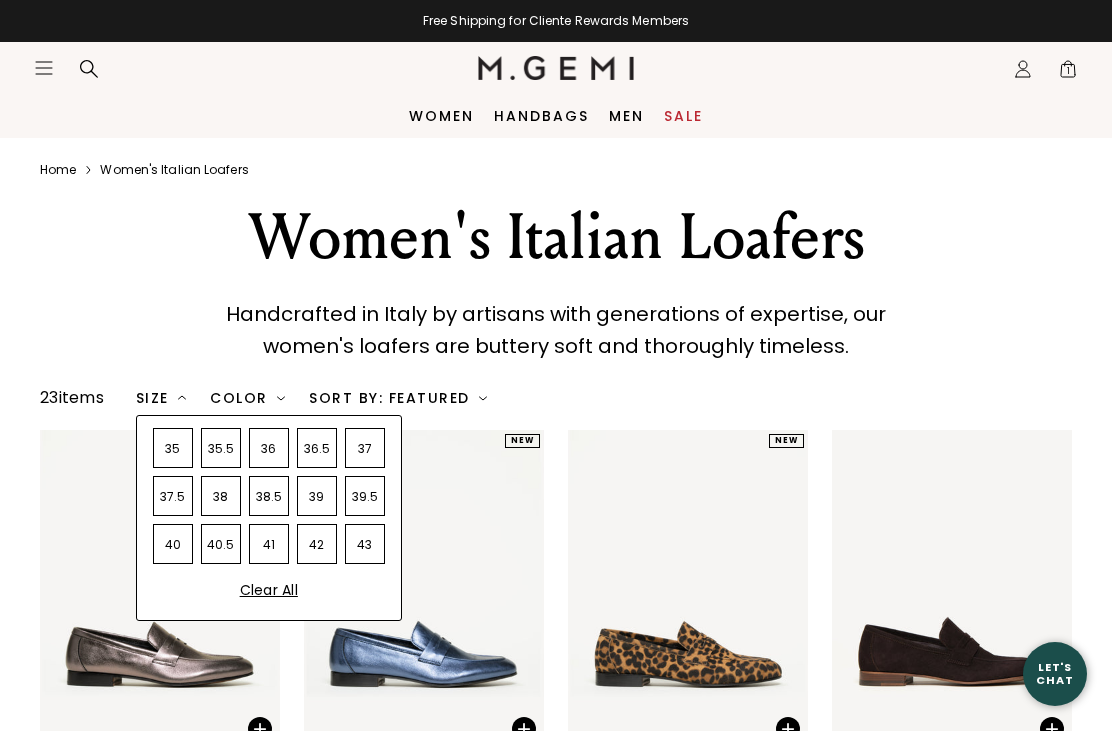 click on "35" at bounding box center [173, 448] 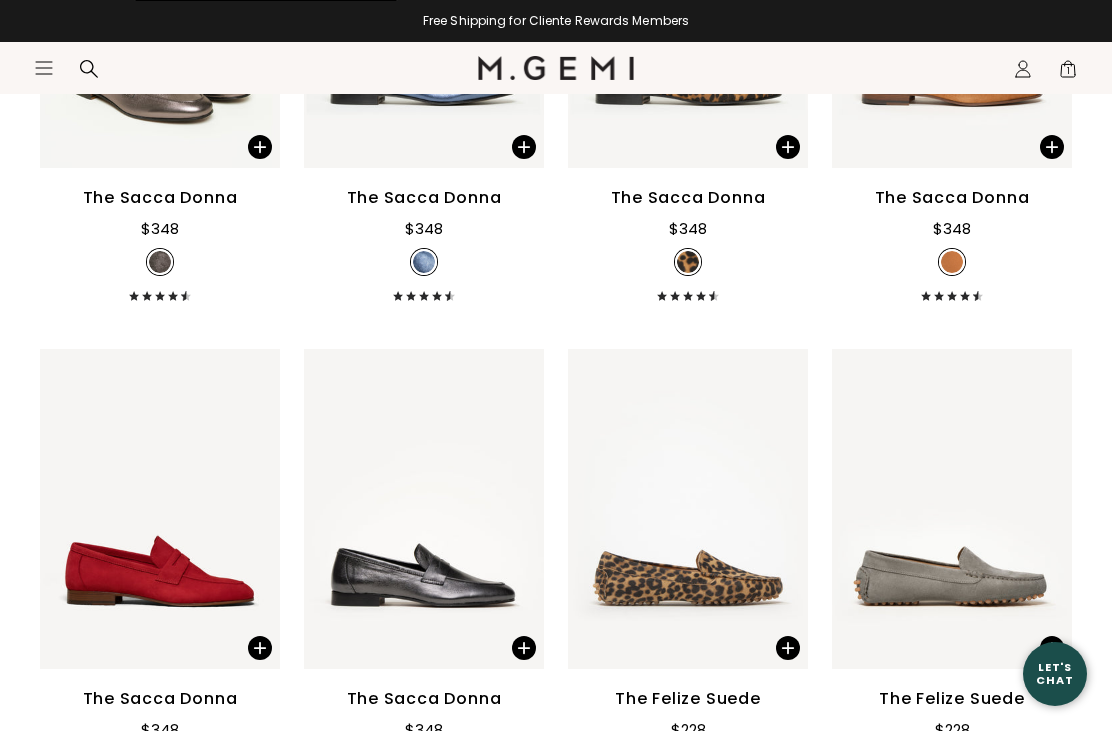 scroll, scrollTop: 926, scrollLeft: 0, axis: vertical 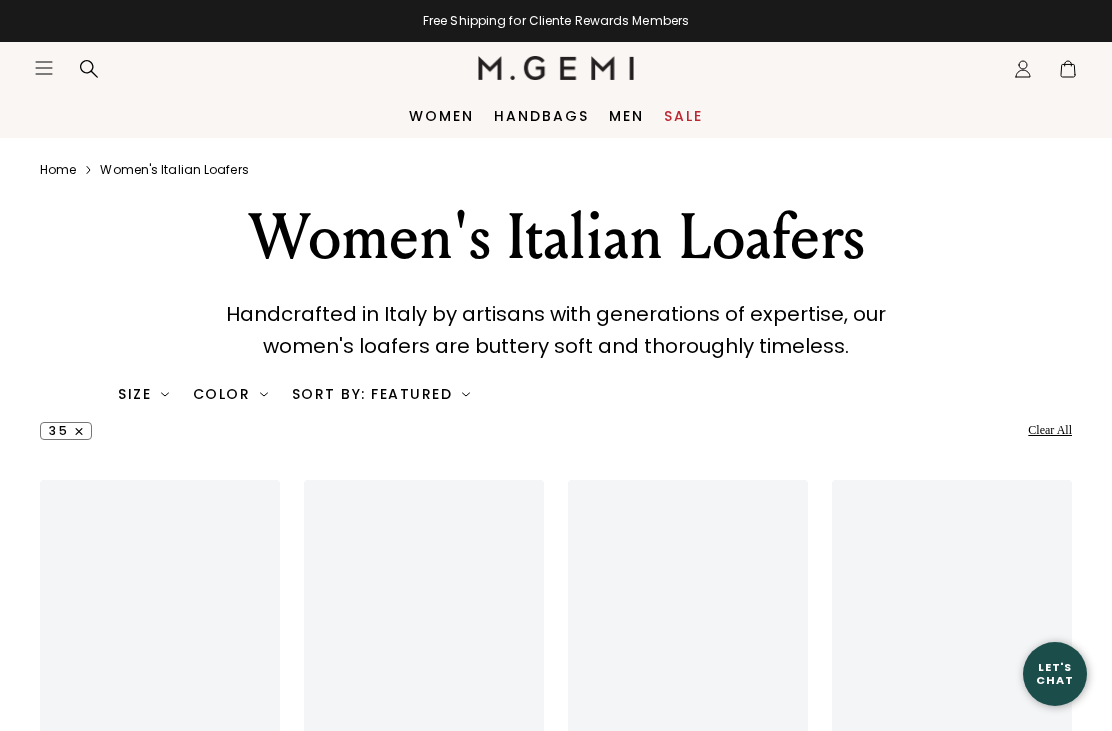 click on "Handbags" at bounding box center (541, 116) 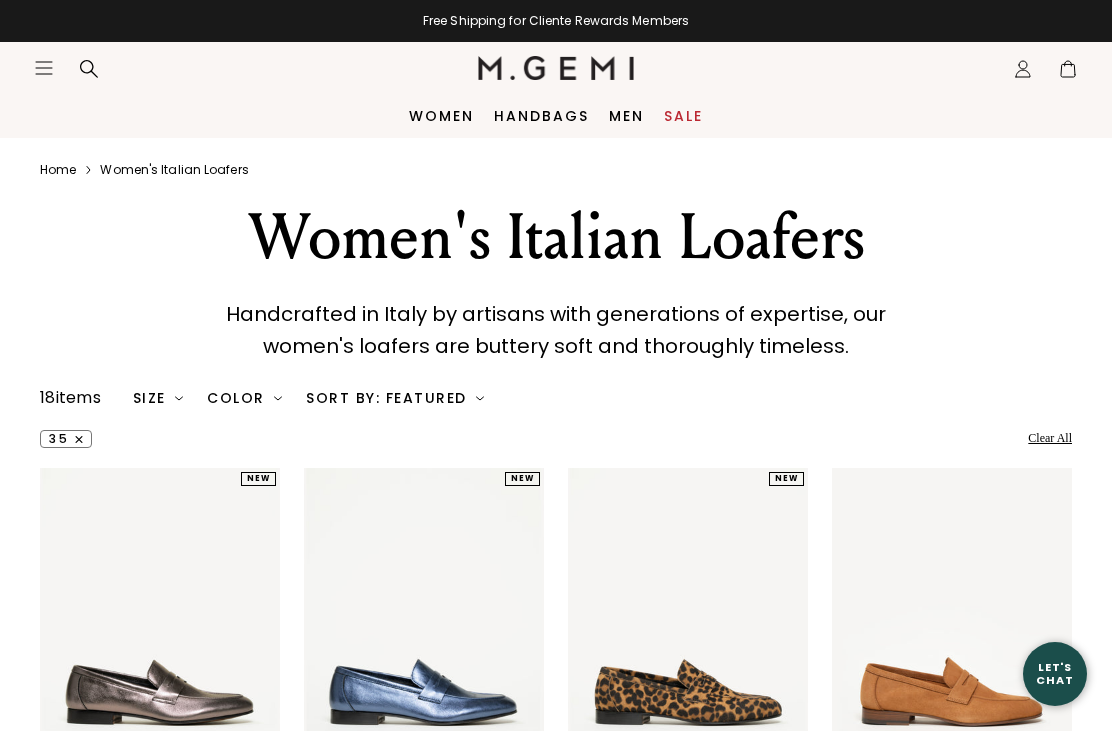 scroll, scrollTop: 0, scrollLeft: 0, axis: both 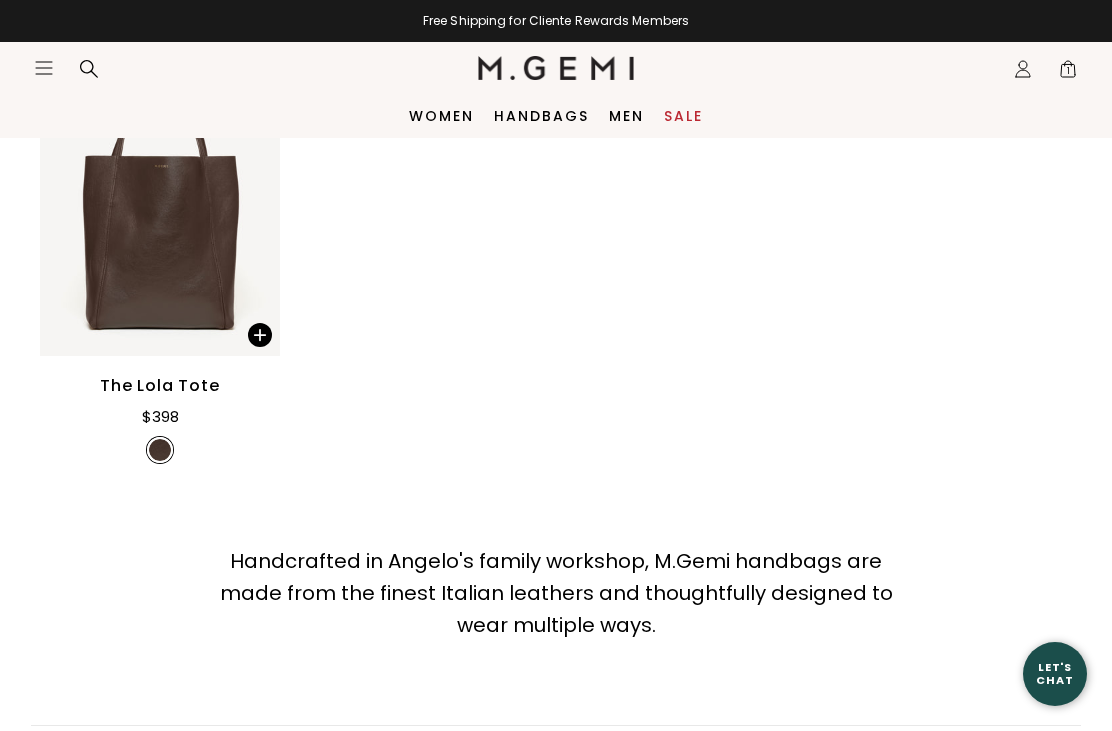 click on "1" at bounding box center [1068, 73] 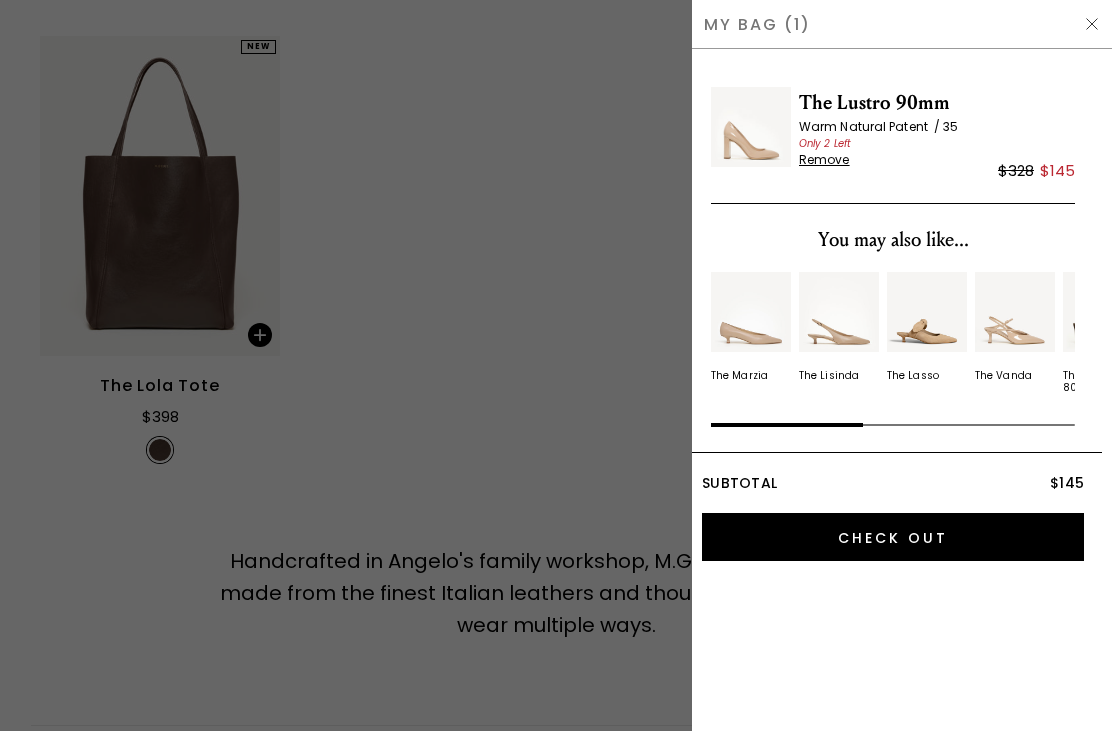 scroll, scrollTop: 0, scrollLeft: 0, axis: both 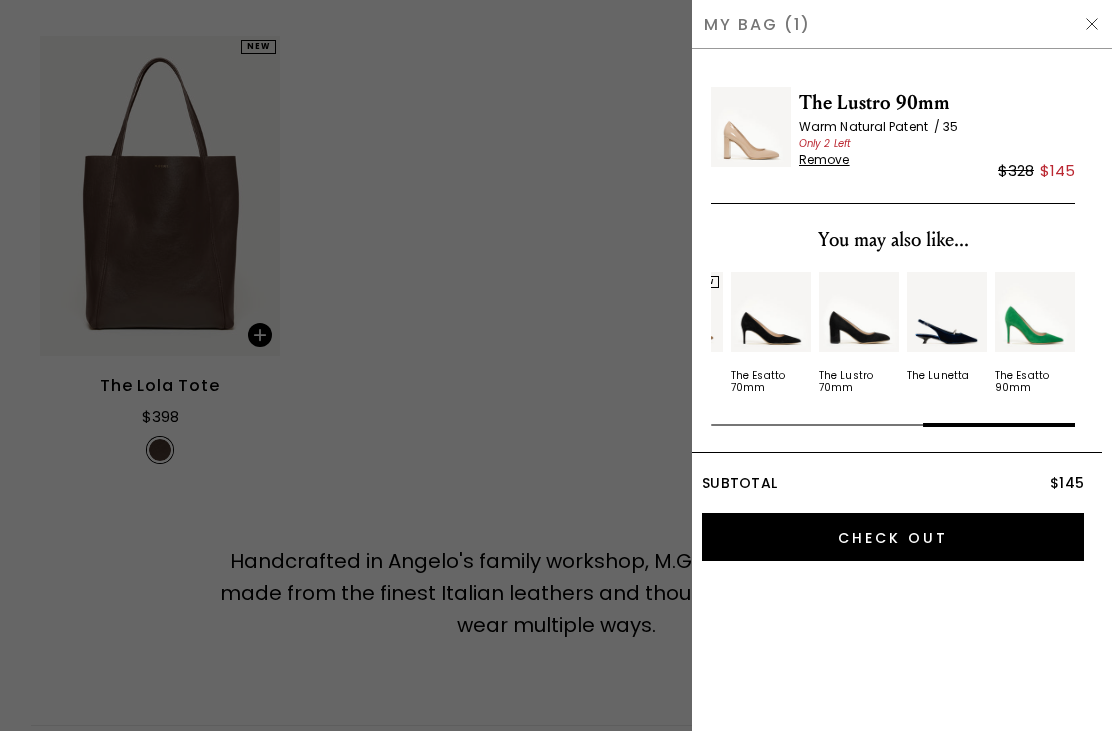 click on "Check Out" at bounding box center [893, 537] 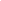 scroll, scrollTop: 0, scrollLeft: 0, axis: both 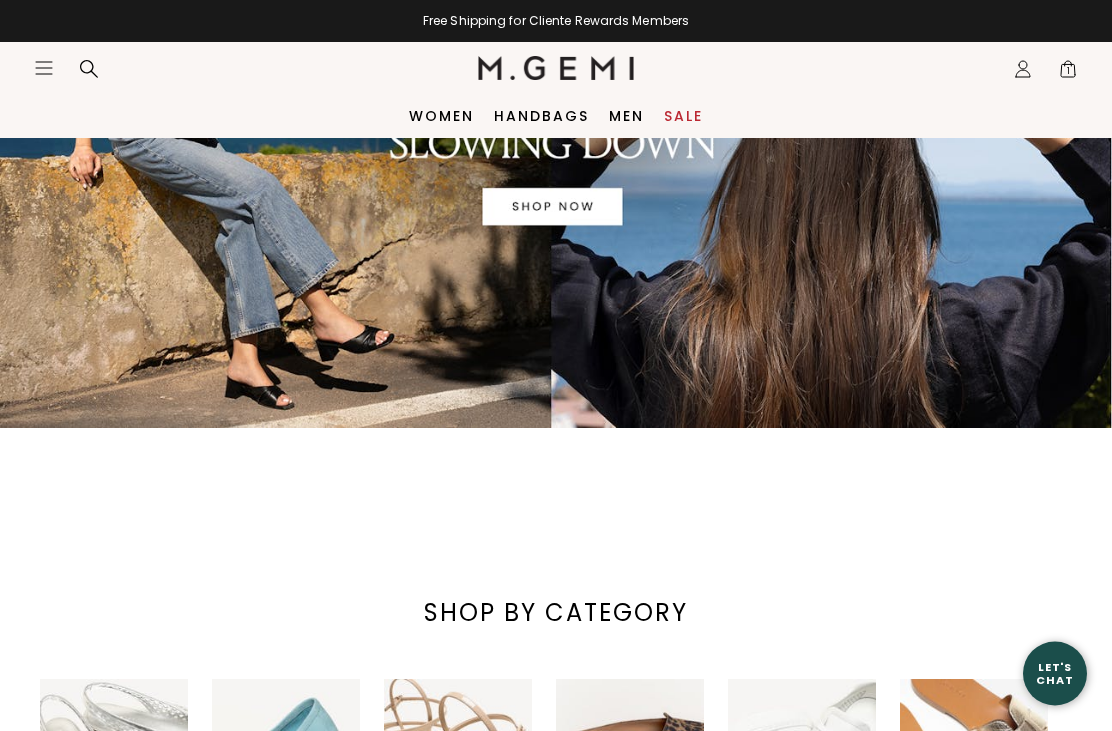 click on "Icons/20x20/hamburger@2x" 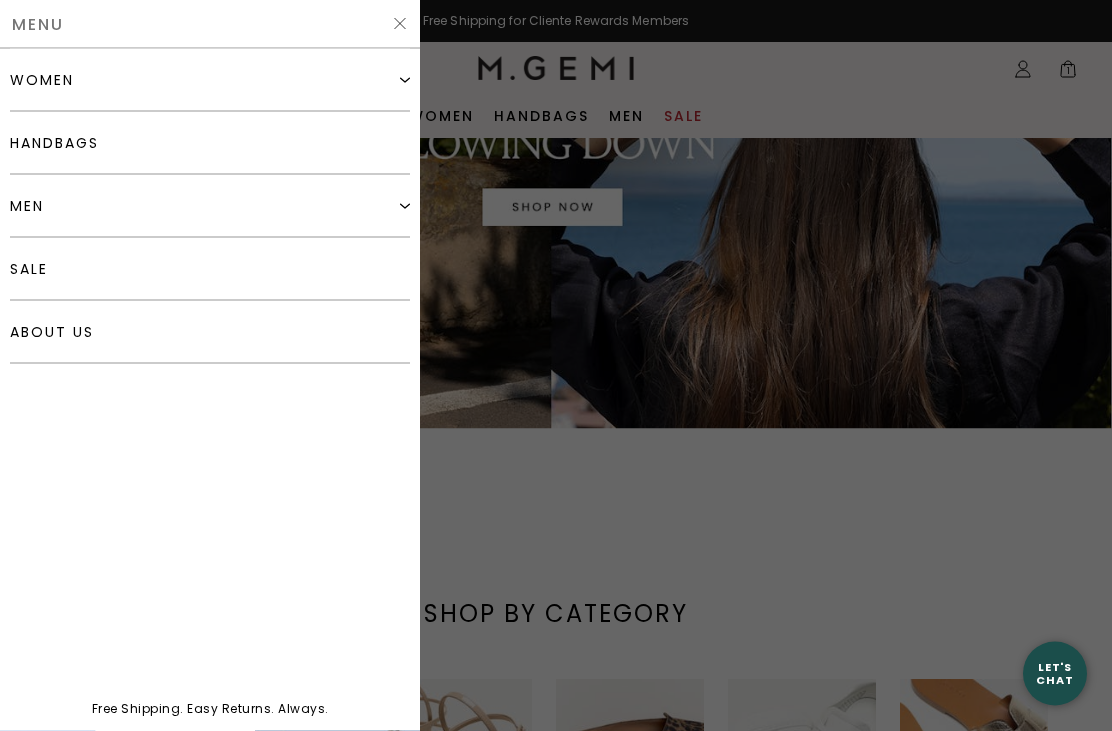 scroll, scrollTop: 249, scrollLeft: 0, axis: vertical 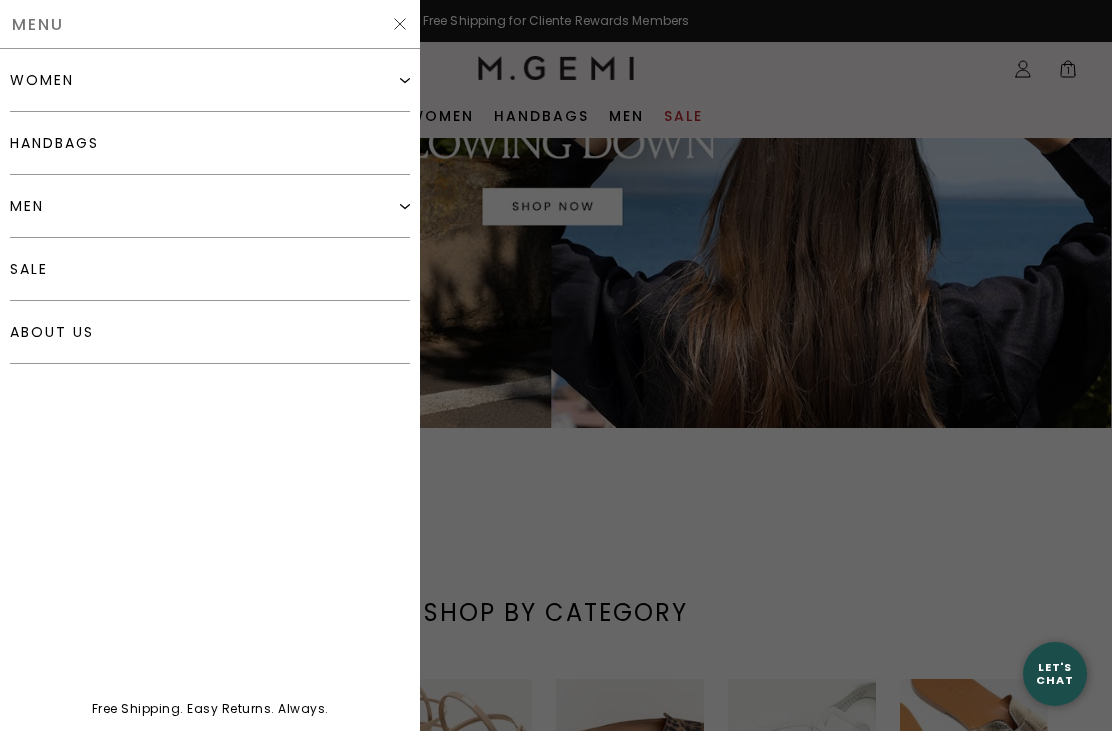click on "women" at bounding box center [42, 80] 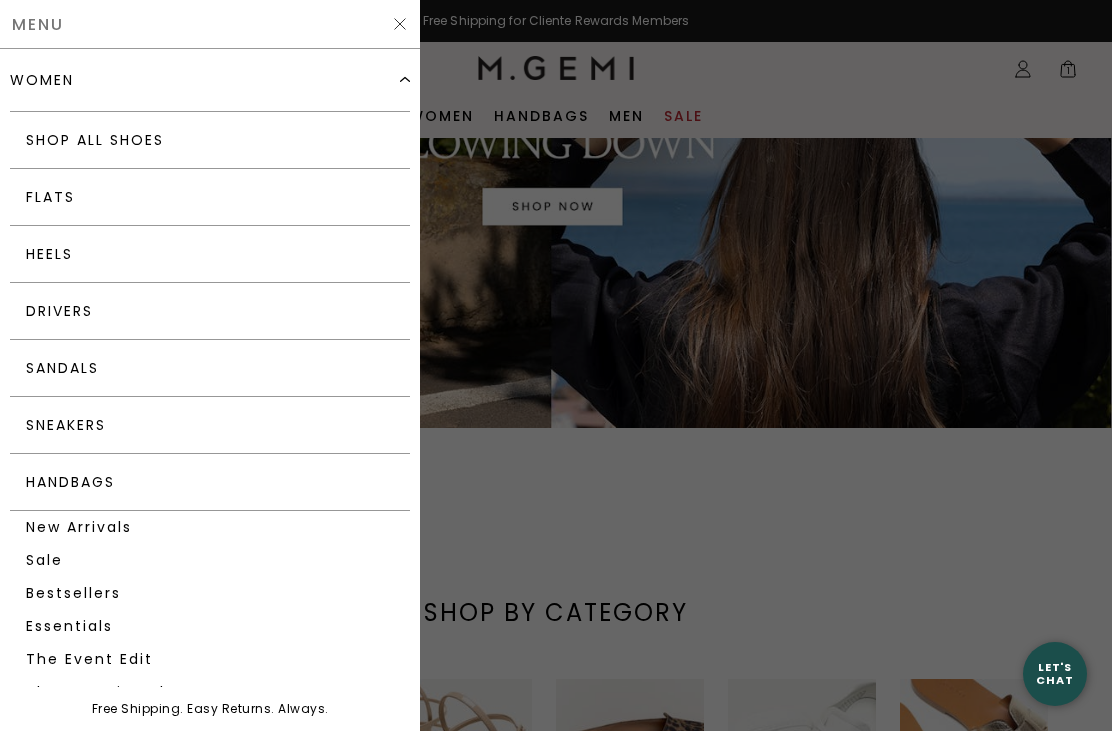 click on "Shop All Shoes" at bounding box center [210, 140] 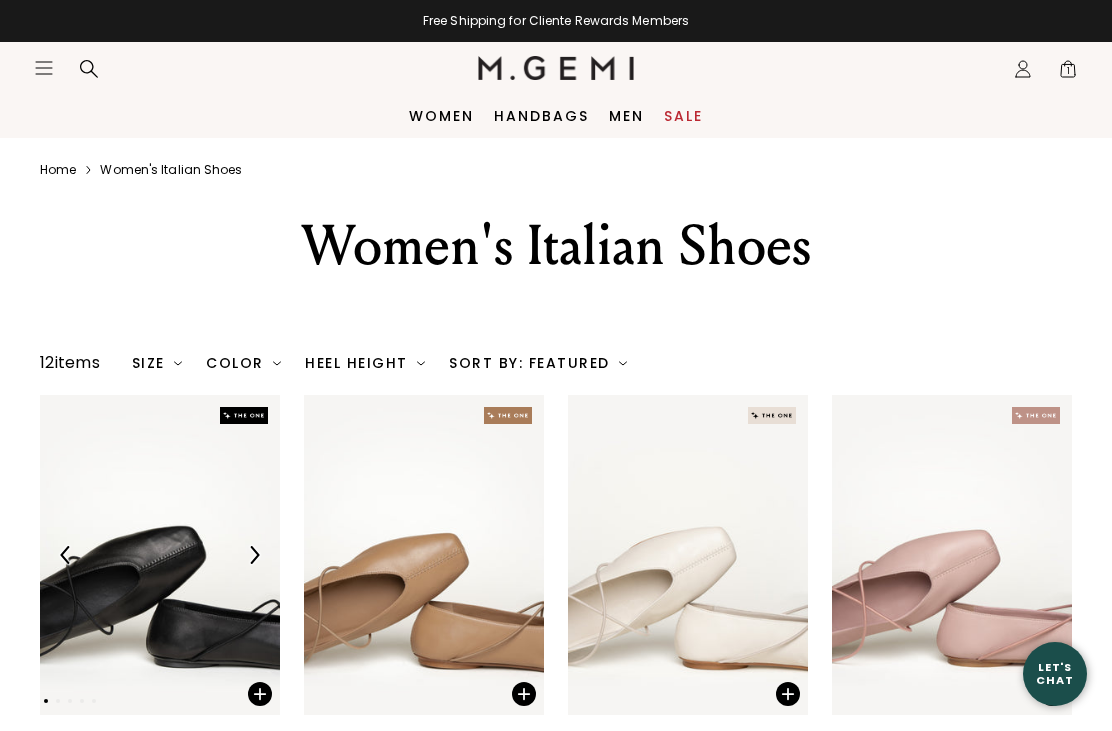 scroll, scrollTop: 0, scrollLeft: 0, axis: both 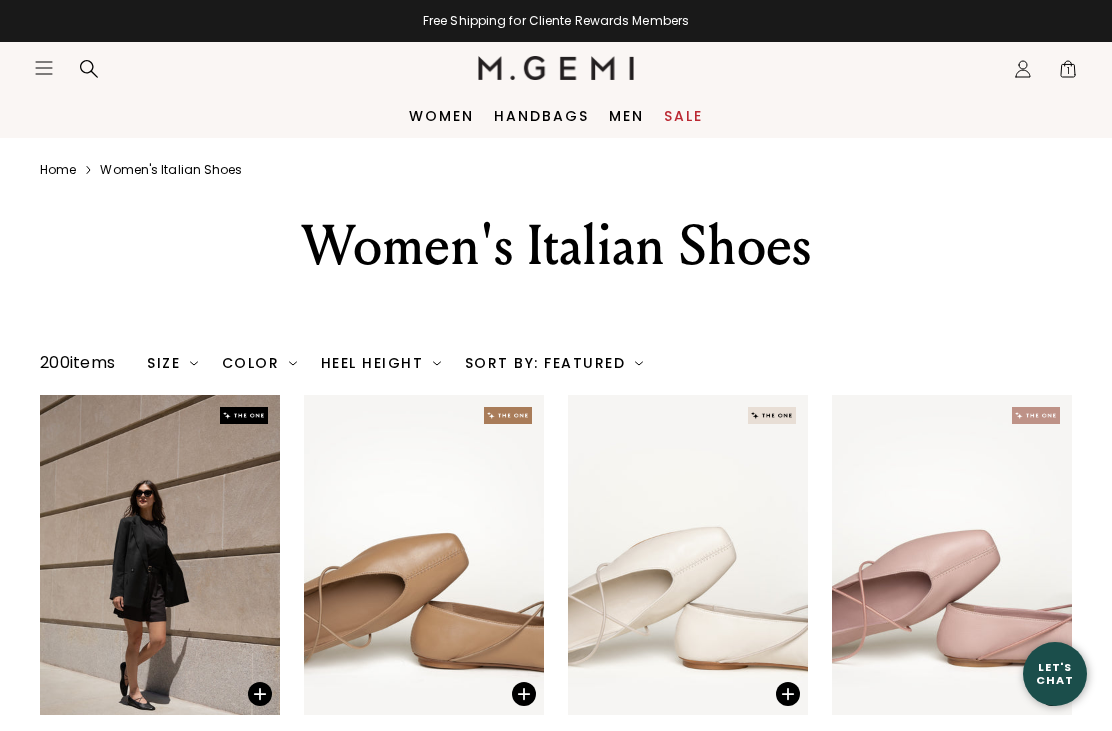 click on "Size" at bounding box center (172, 363) 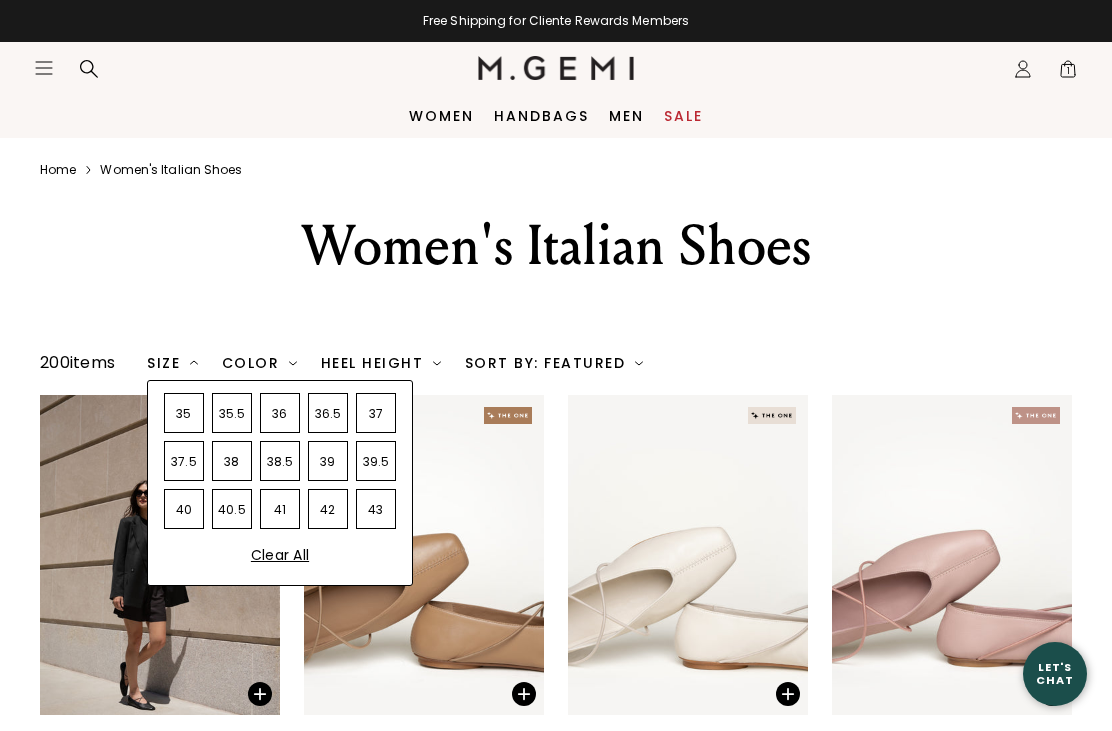 click on "35" at bounding box center [184, 413] 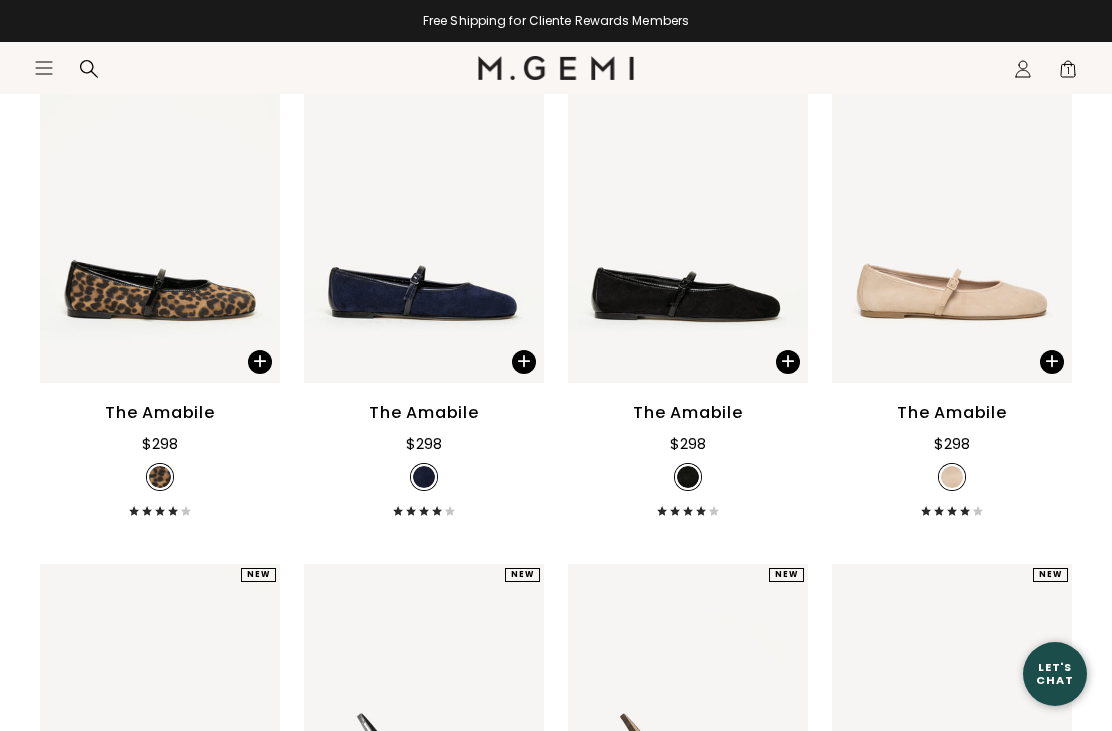 scroll, scrollTop: 16152, scrollLeft: 0, axis: vertical 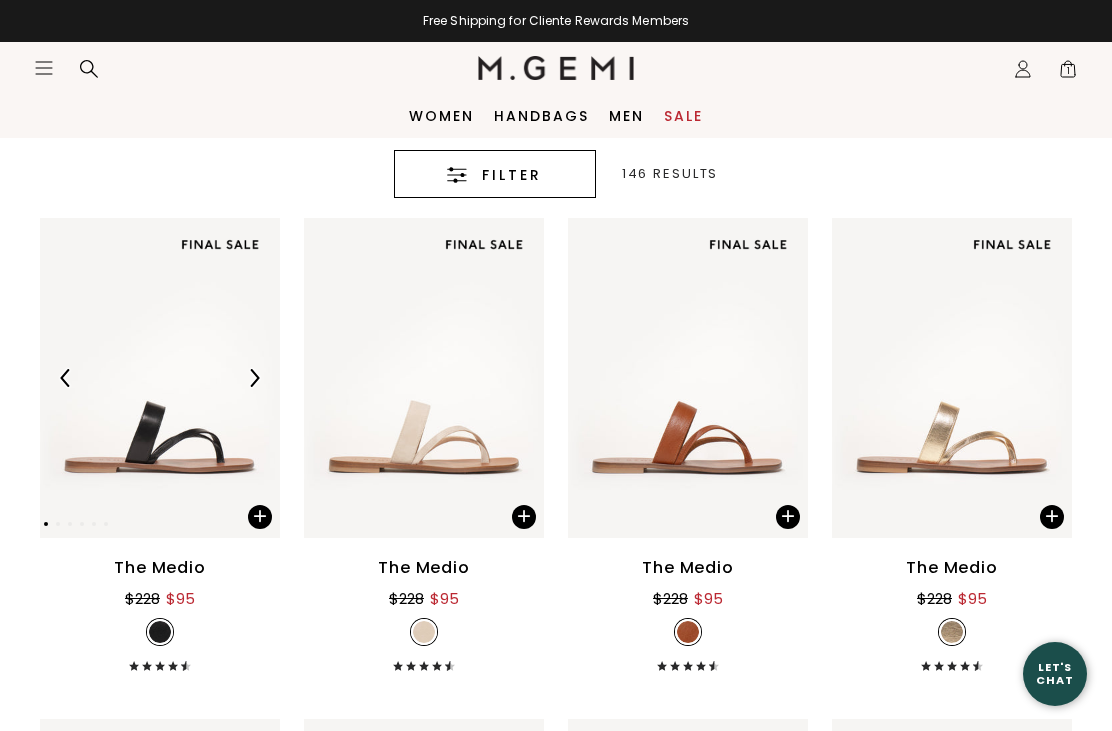 click on "Filter" at bounding box center (512, 175) 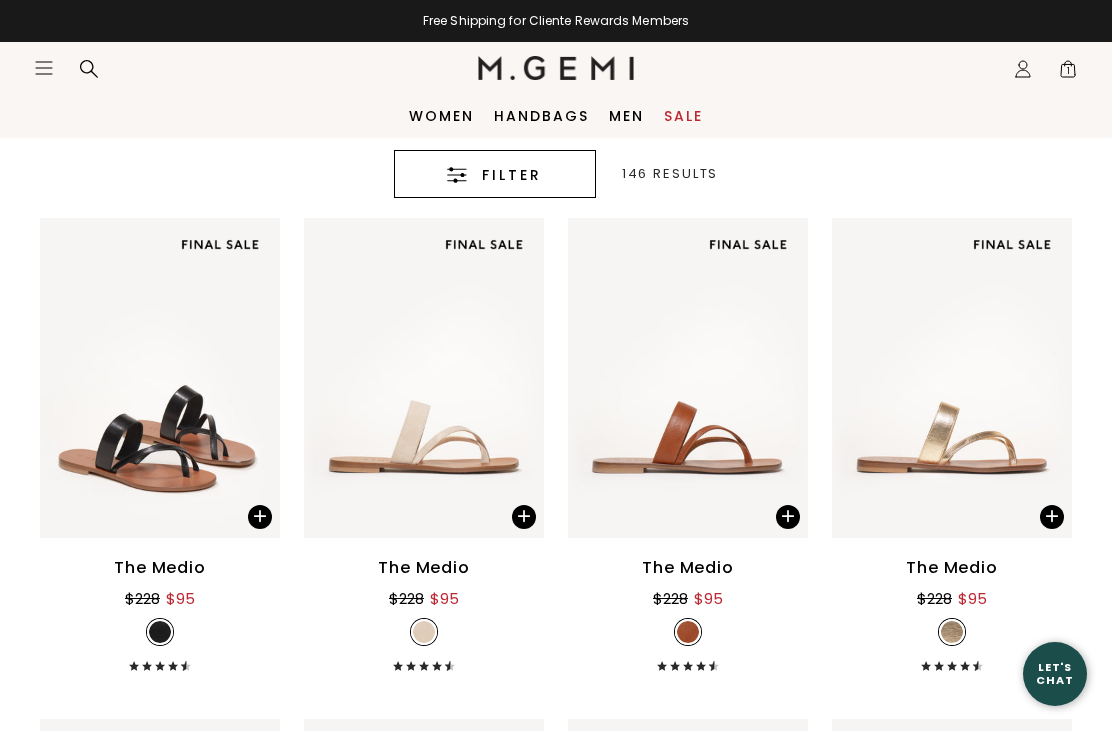 scroll, scrollTop: 0, scrollLeft: 0, axis: both 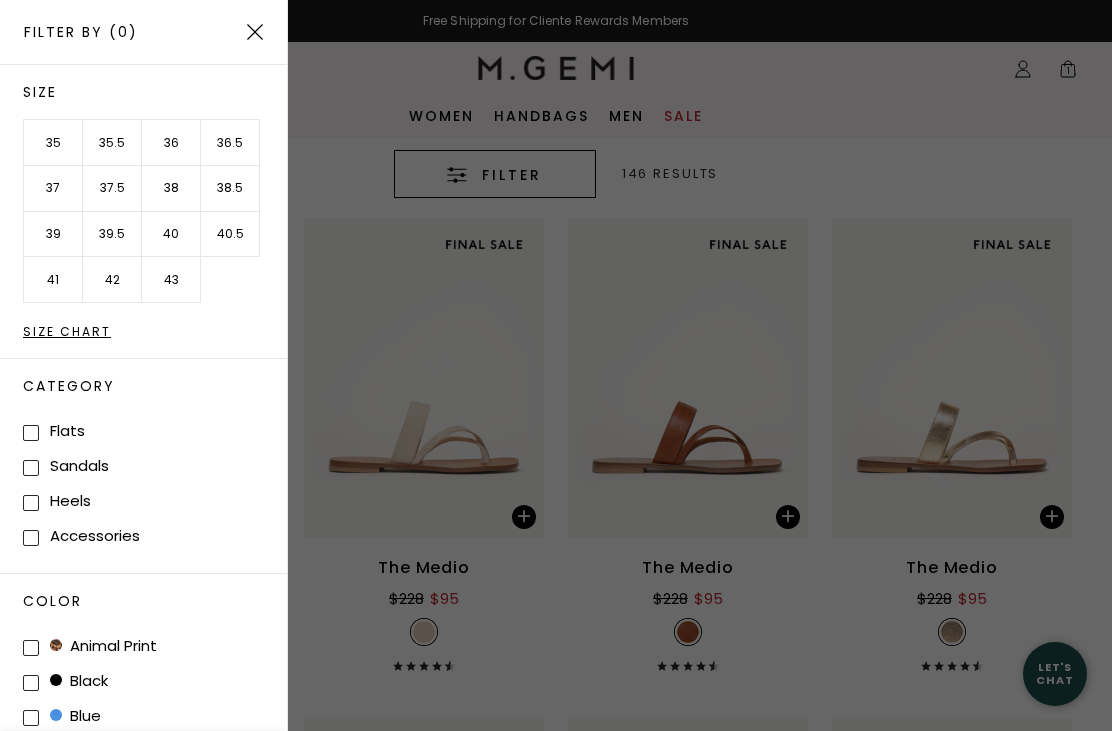 click on "35" at bounding box center (53, 143) 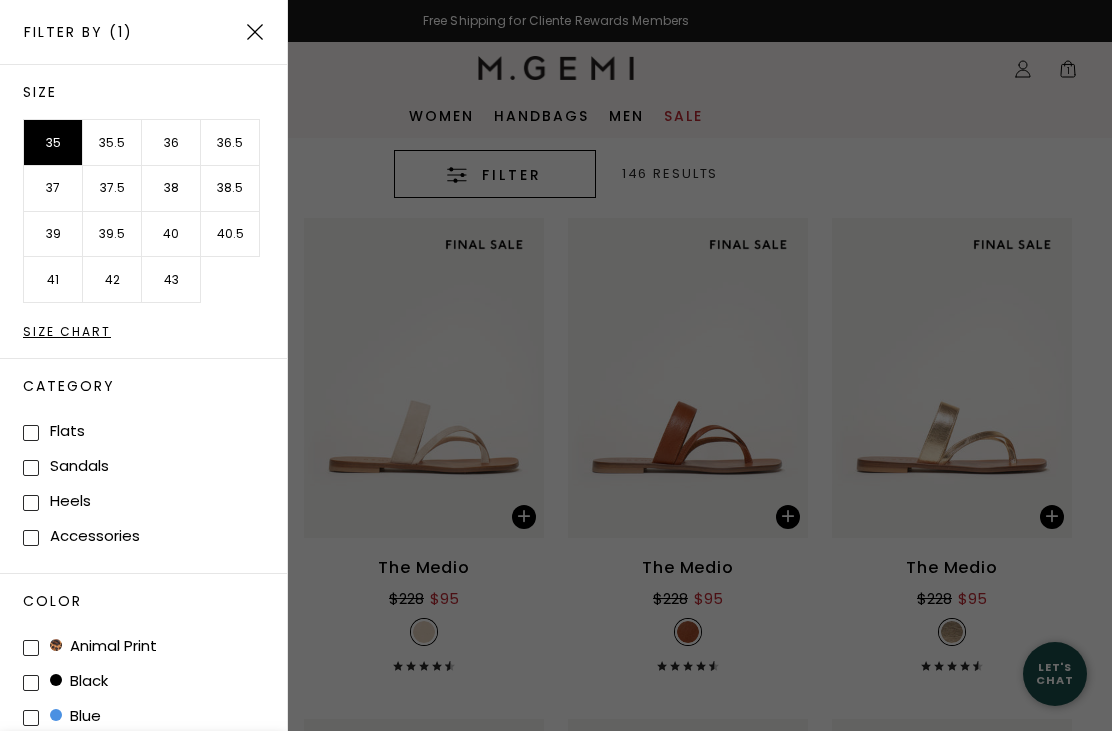 click on "Apply (1)" at bounding box center [179, 767] 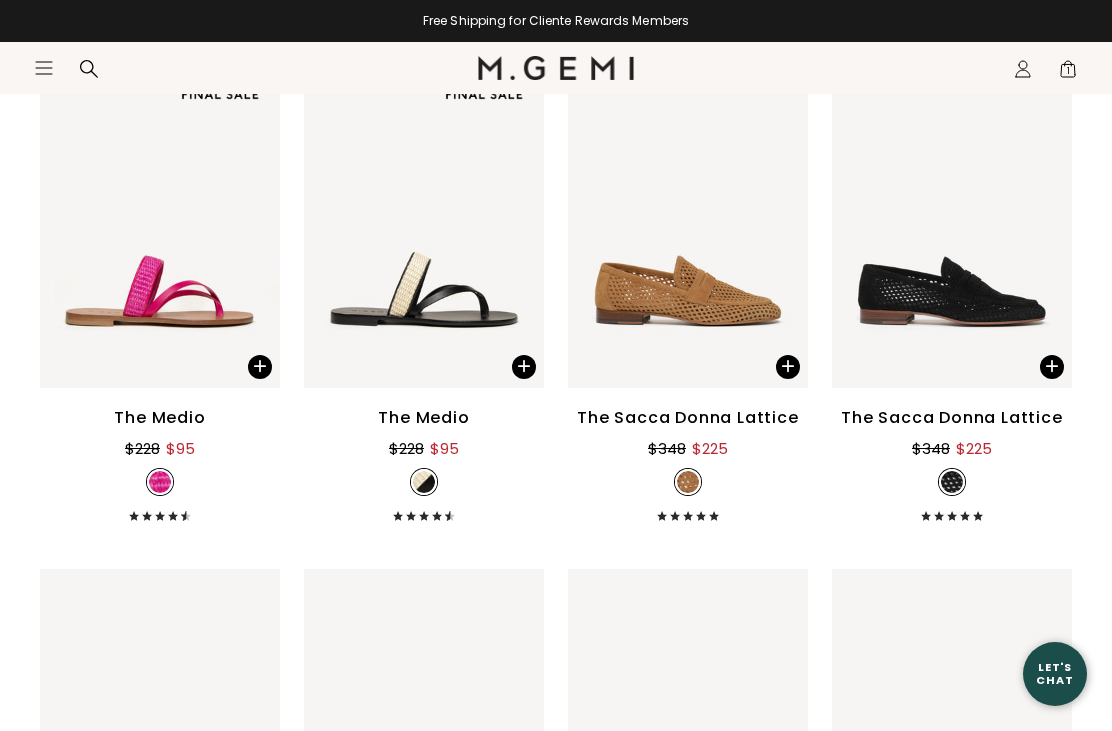 scroll, scrollTop: 1637, scrollLeft: 0, axis: vertical 